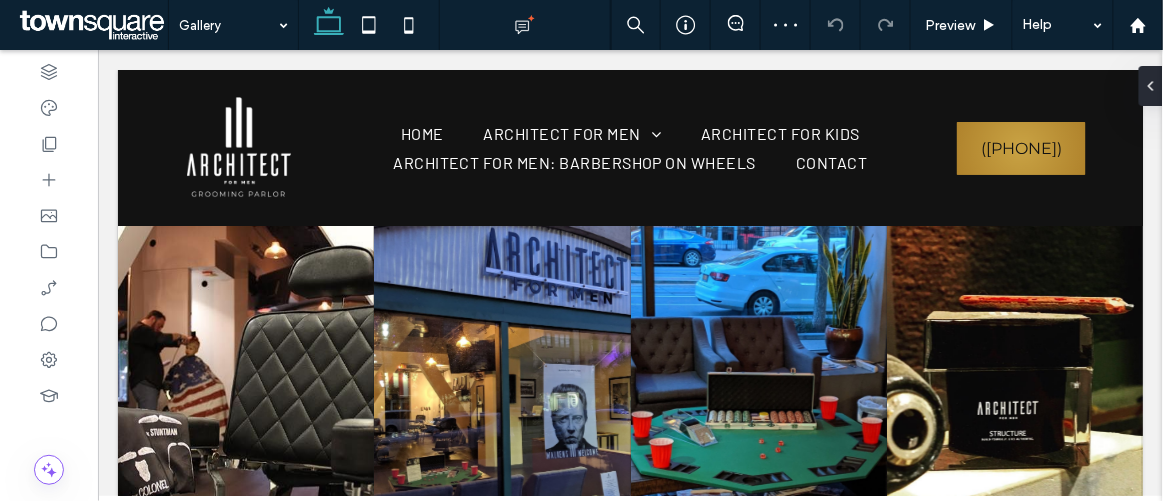scroll, scrollTop: 363, scrollLeft: 0, axis: vertical 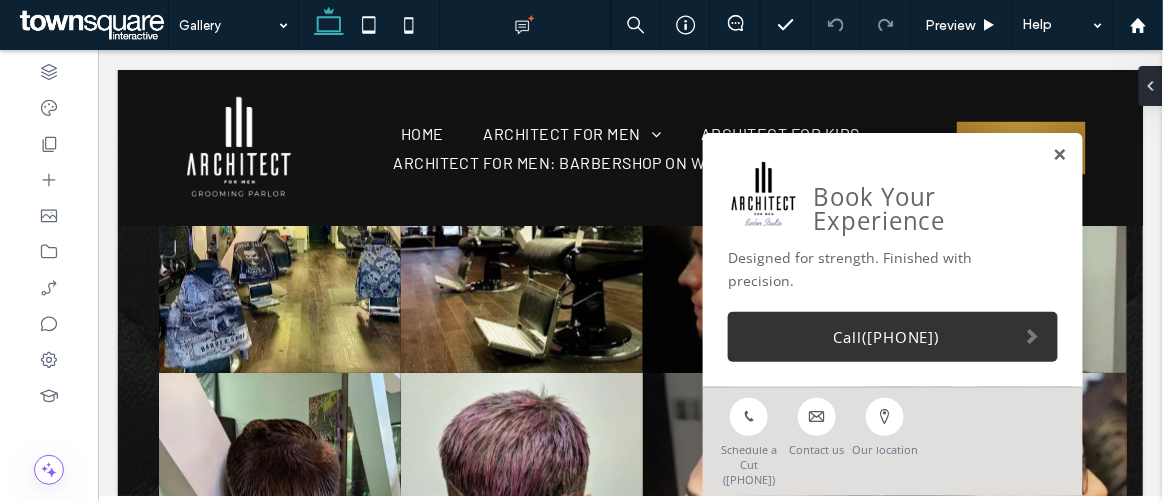 click at bounding box center (1059, 154) 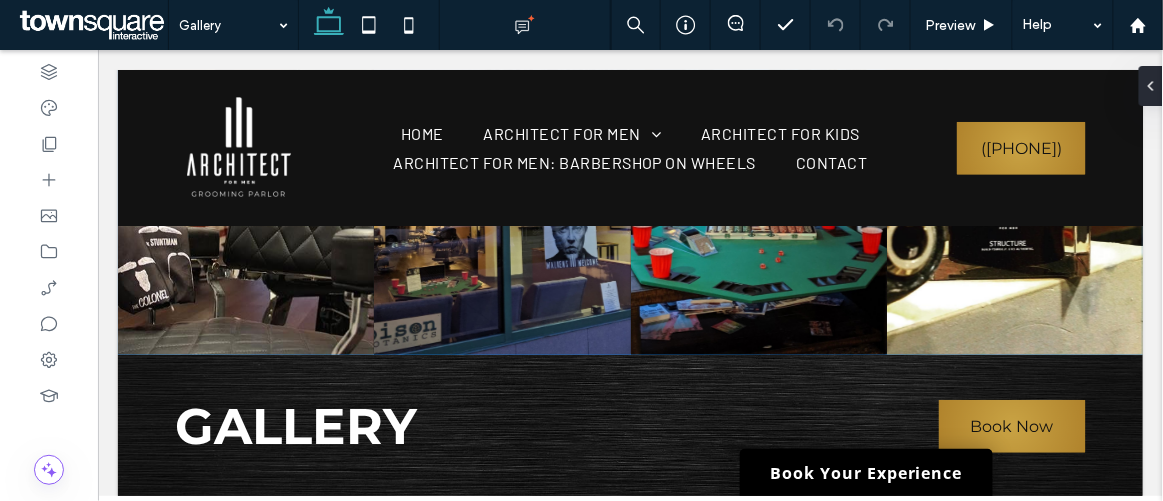 scroll, scrollTop: 545, scrollLeft: 0, axis: vertical 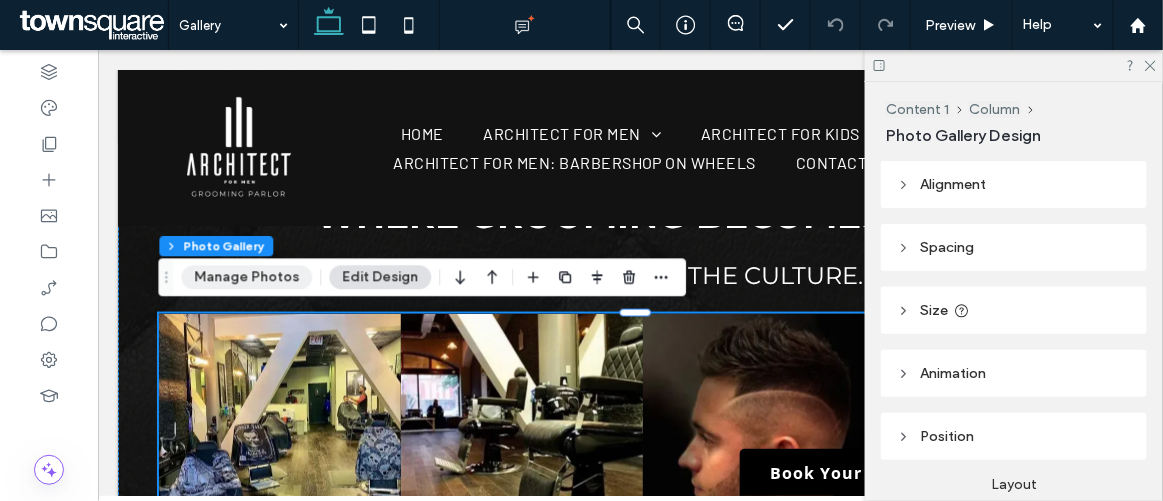 click on "Manage Photos" at bounding box center (246, 277) 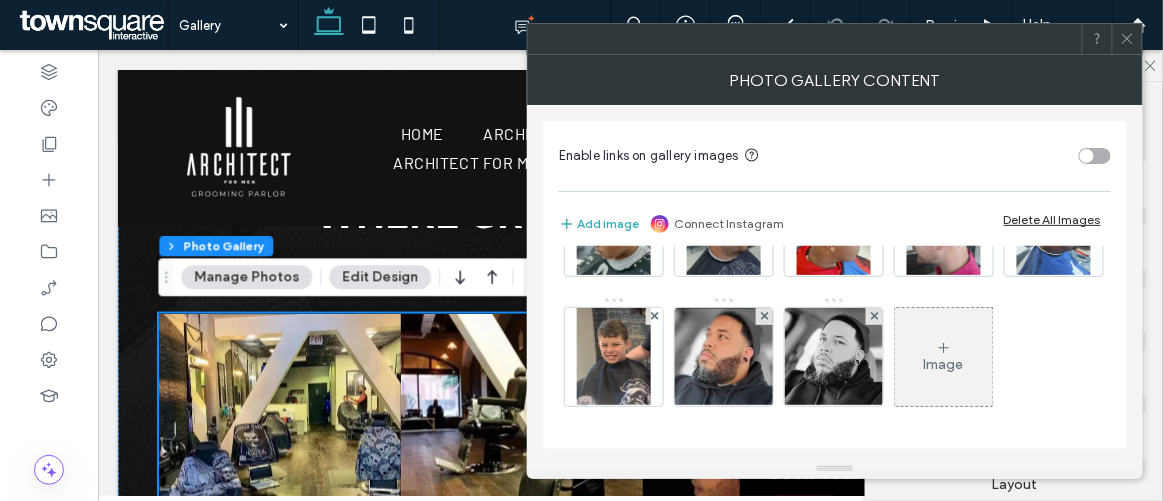 scroll, scrollTop: 861, scrollLeft: 0, axis: vertical 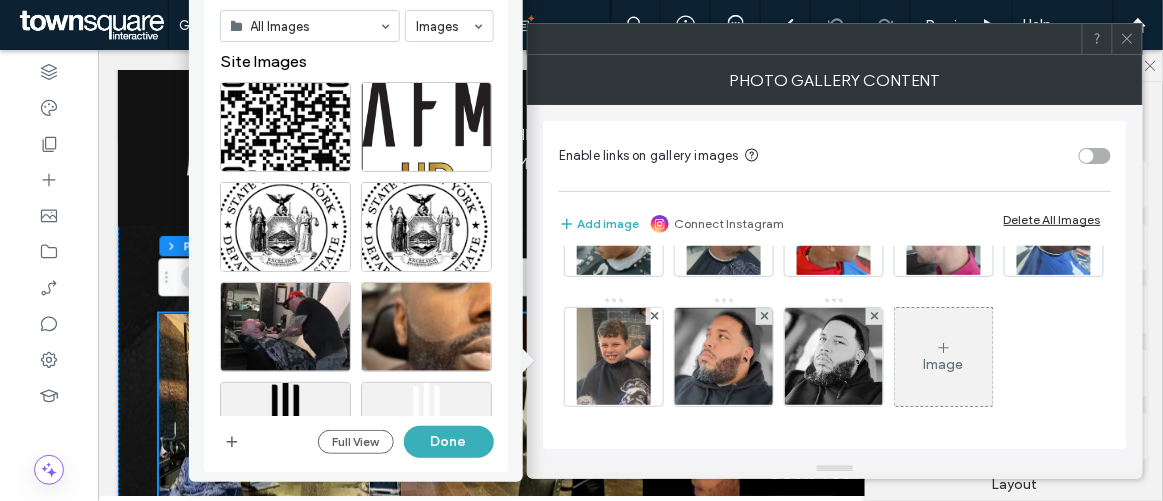 click on "Image Picker - Quick View All Images Images Site Images Full View Done" at bounding box center [356, 188] 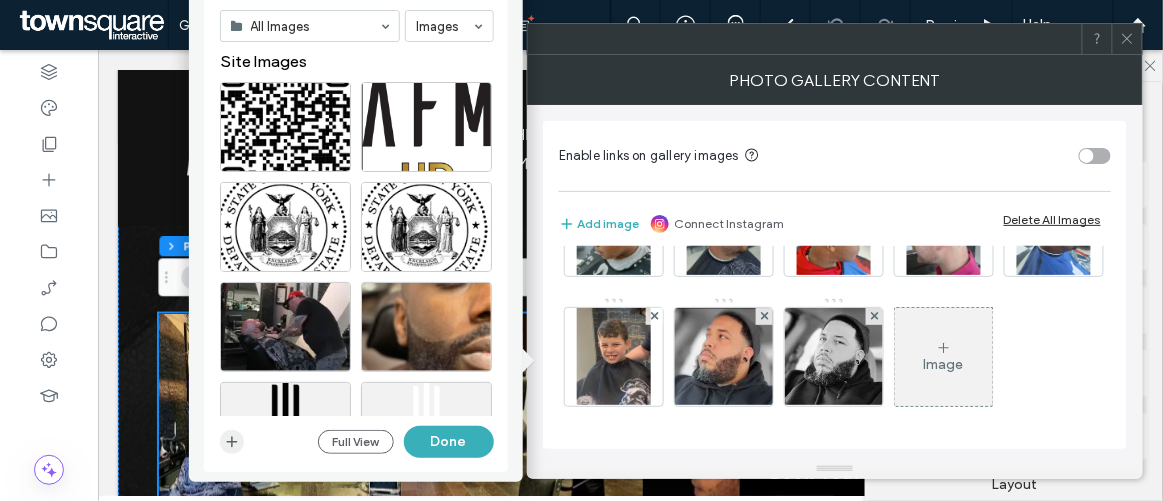 click 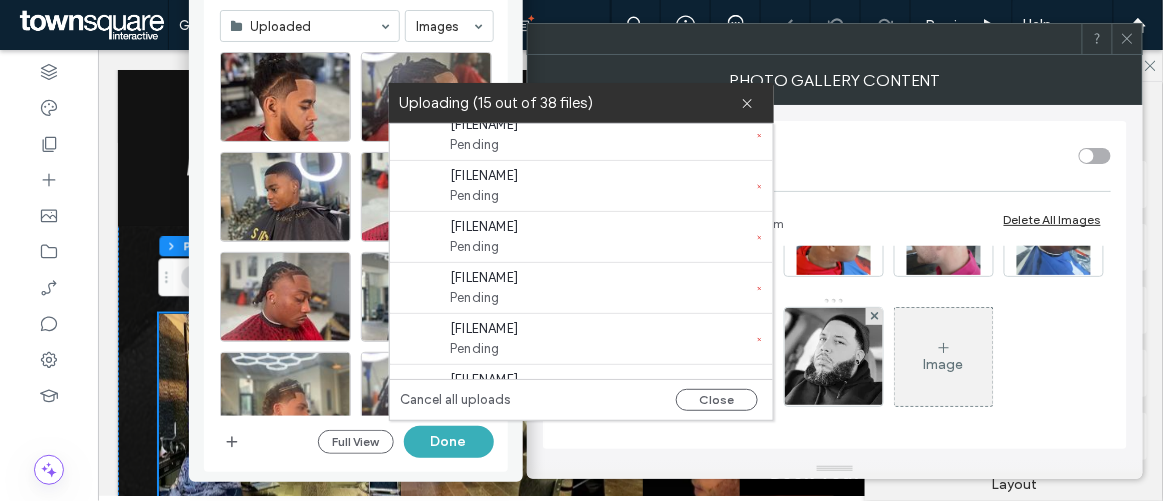 scroll, scrollTop: 1667, scrollLeft: 0, axis: vertical 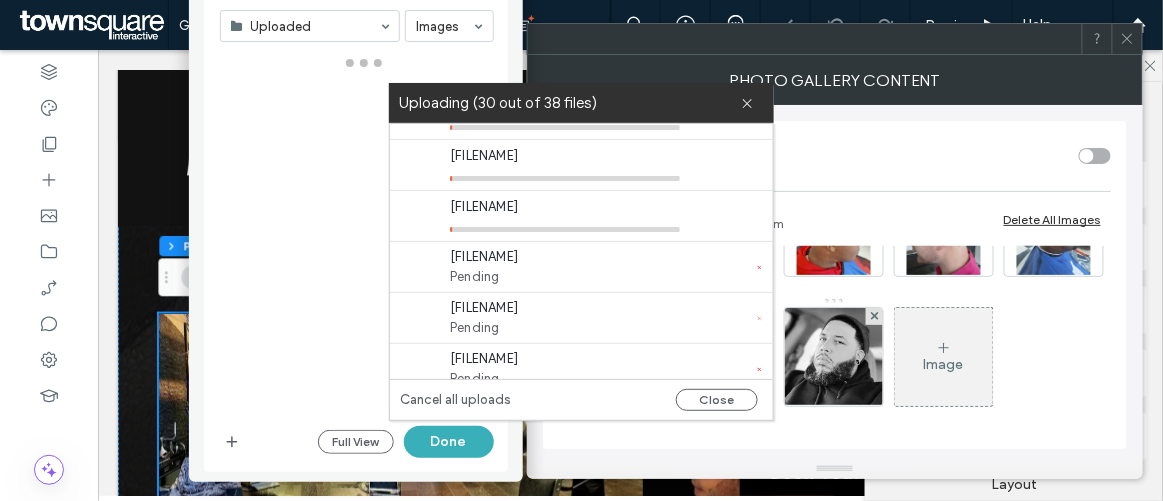 click 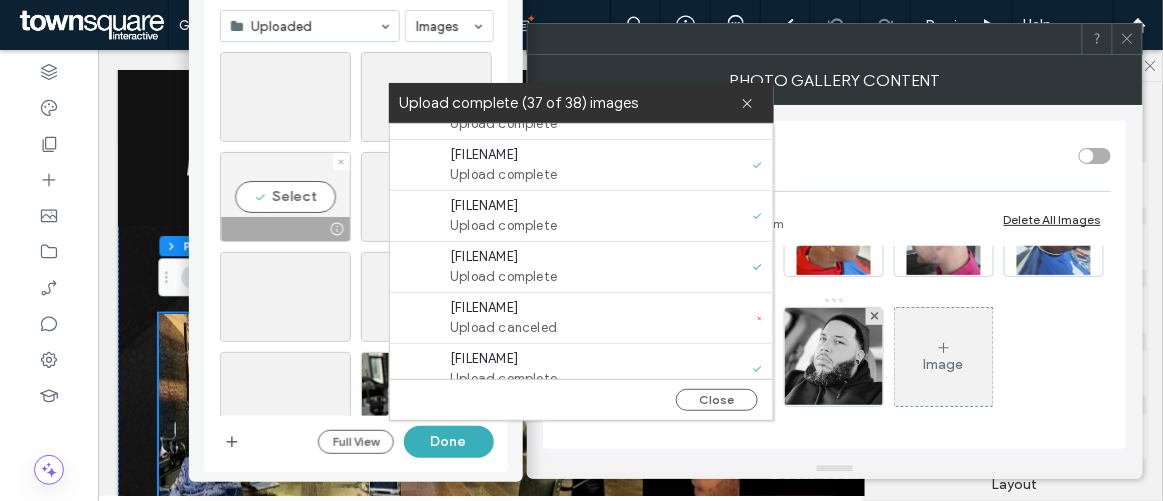 click at bounding box center [341, 161] 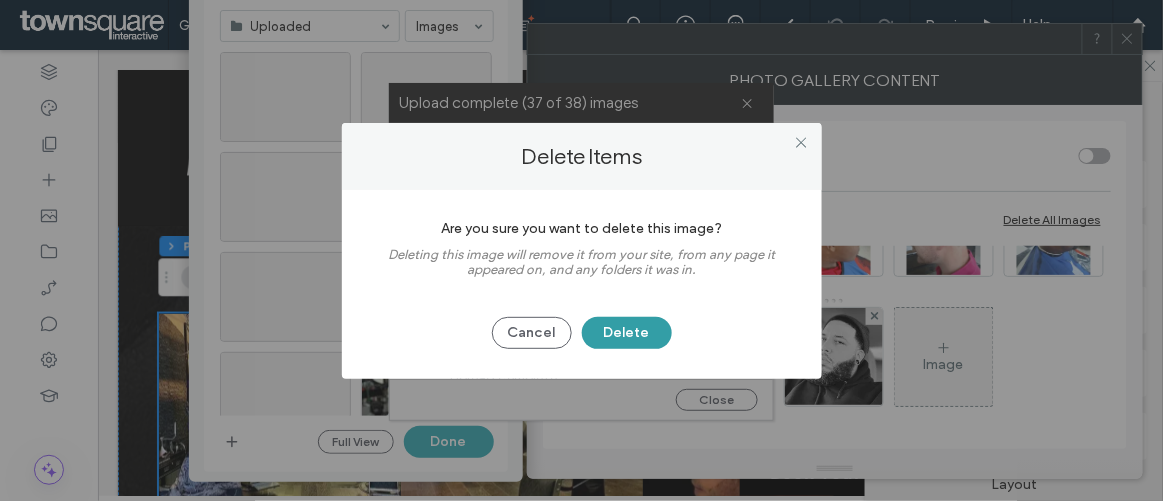 click on "Delete" at bounding box center (627, 333) 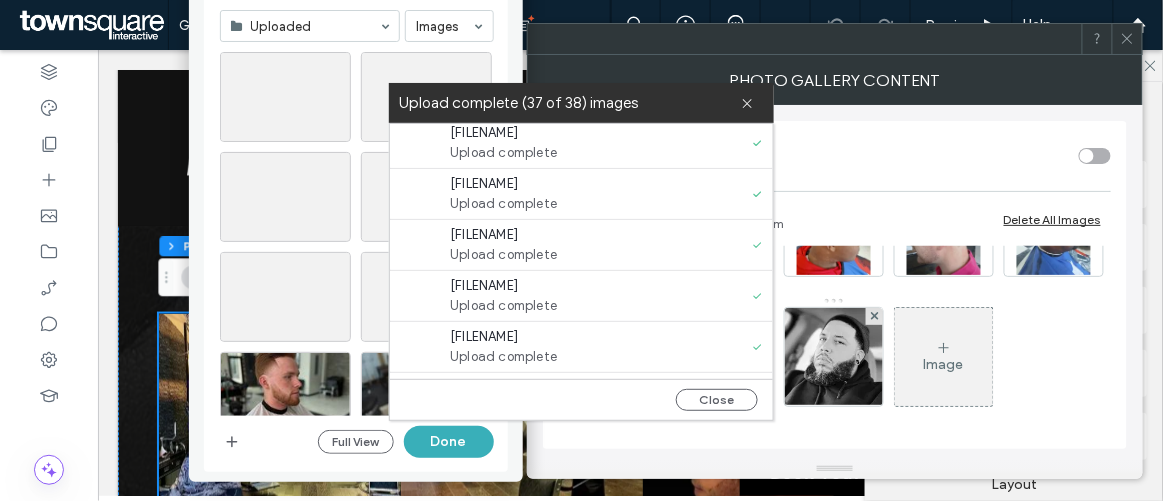 scroll, scrollTop: 1304, scrollLeft: 0, axis: vertical 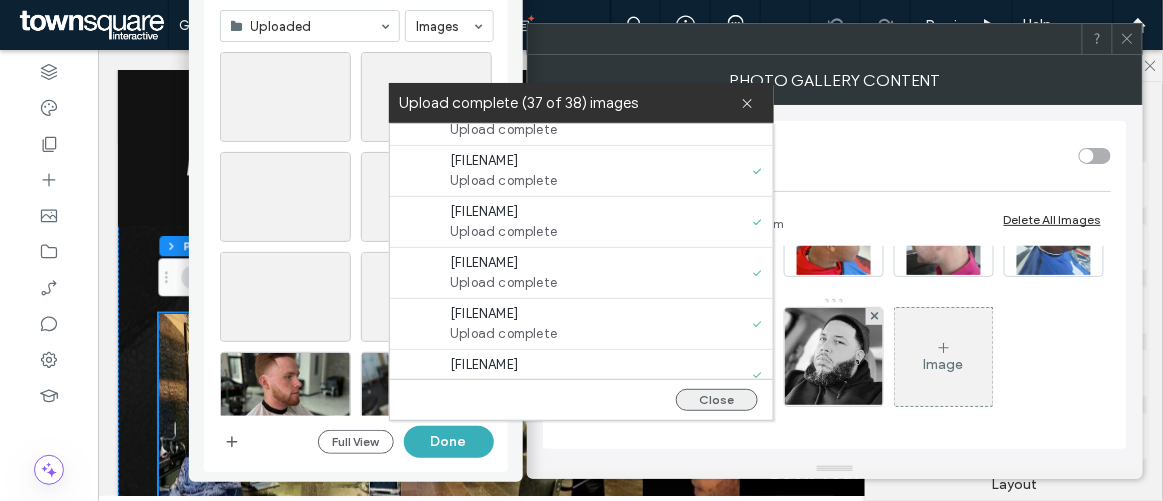 click on "Close" at bounding box center (717, 400) 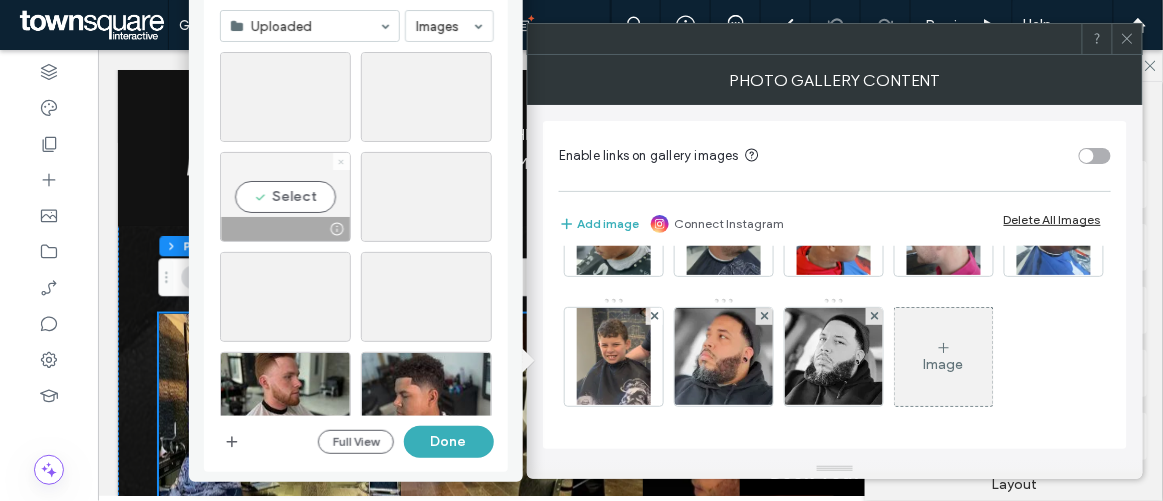click at bounding box center [341, 161] 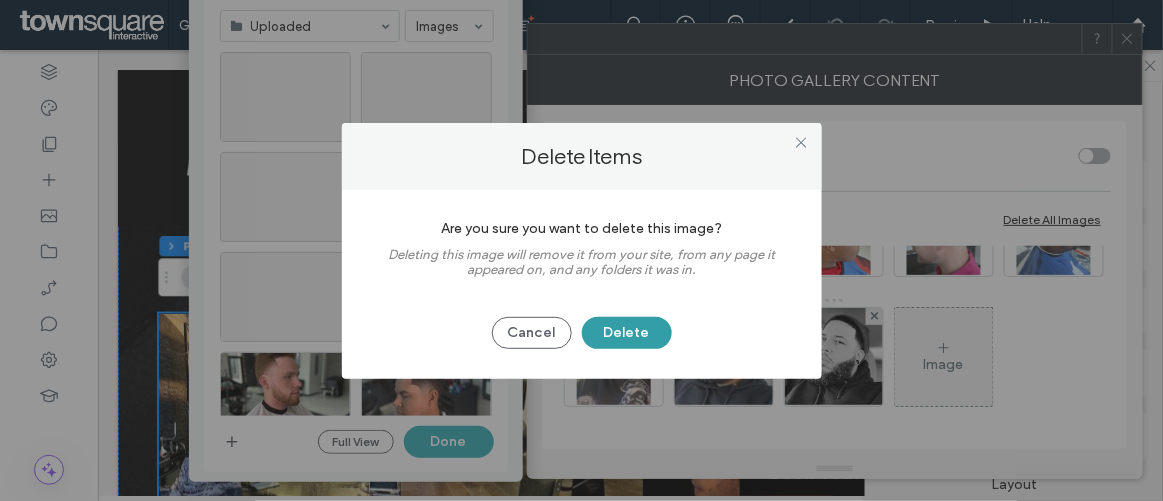 click on "Delete" at bounding box center (627, 333) 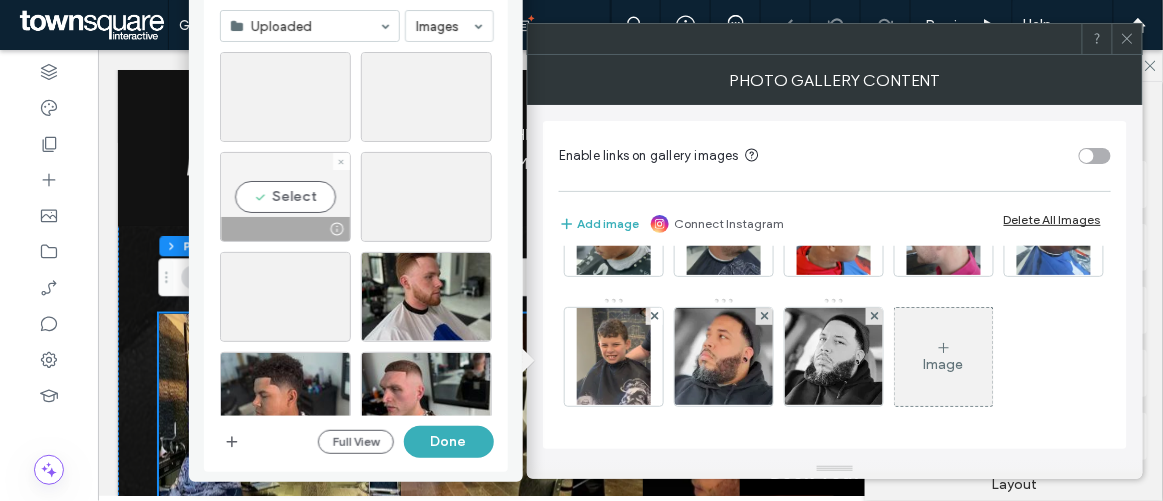 click at bounding box center [341, 161] 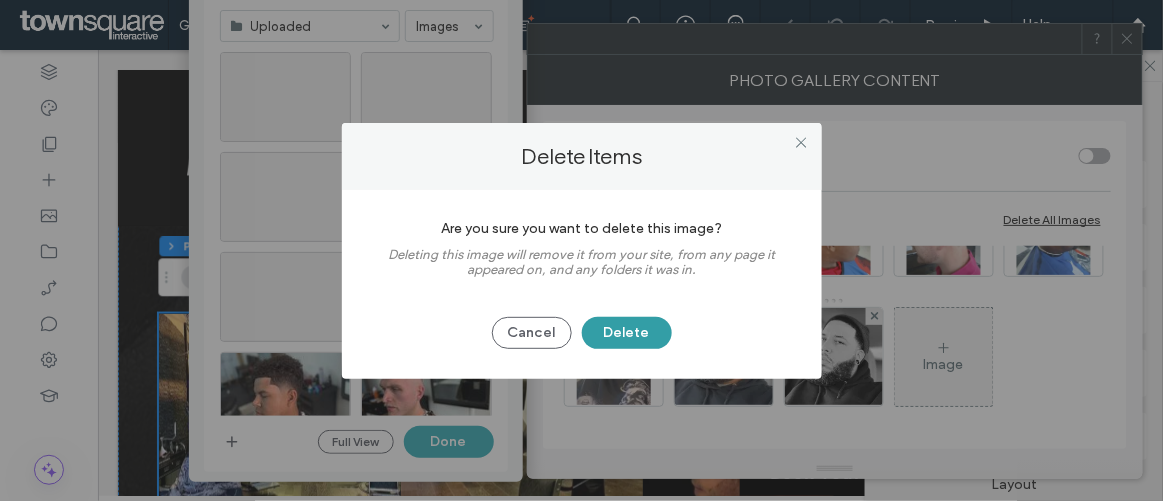 click on "Delete" at bounding box center [627, 333] 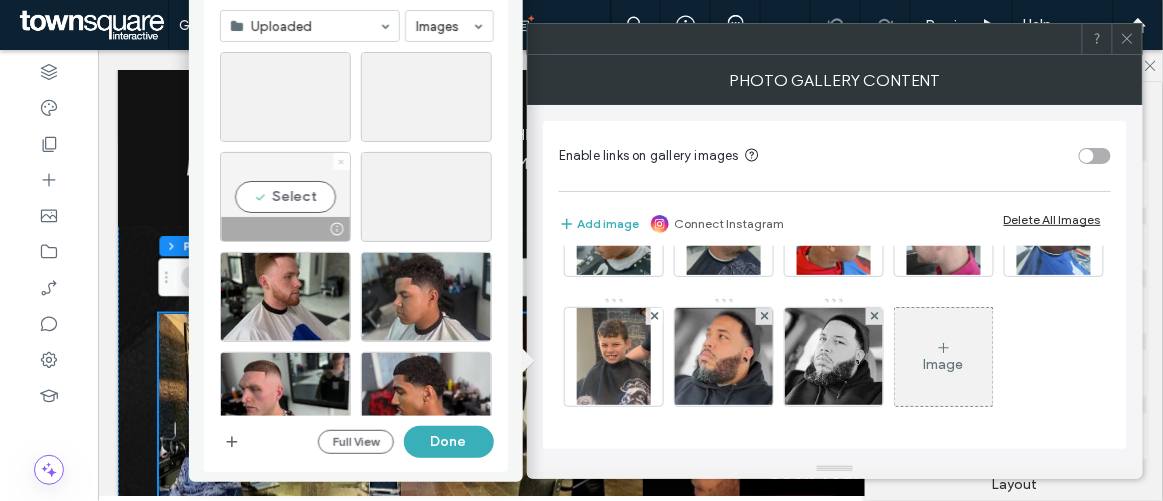 click at bounding box center (341, 161) 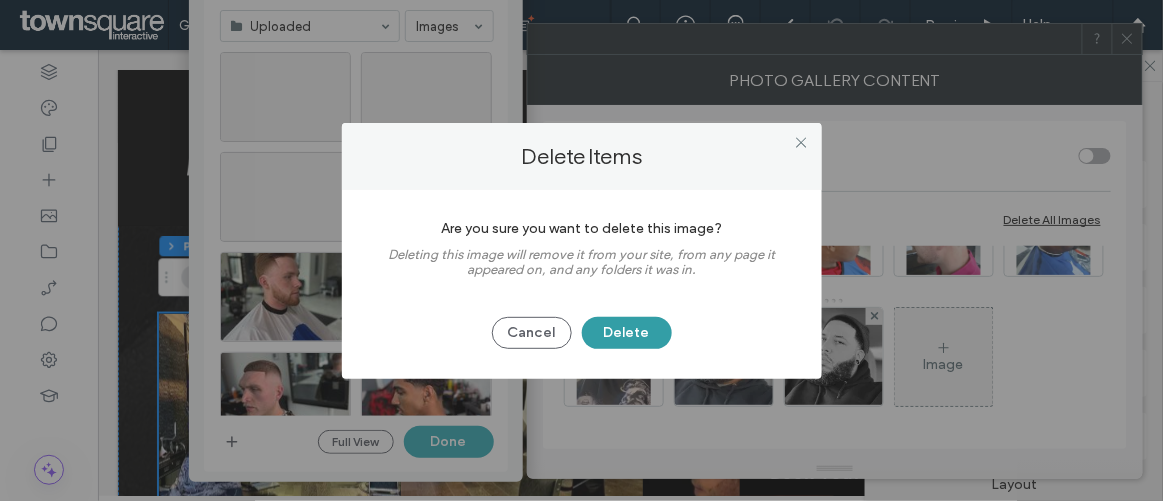 click on "Delete" at bounding box center [627, 333] 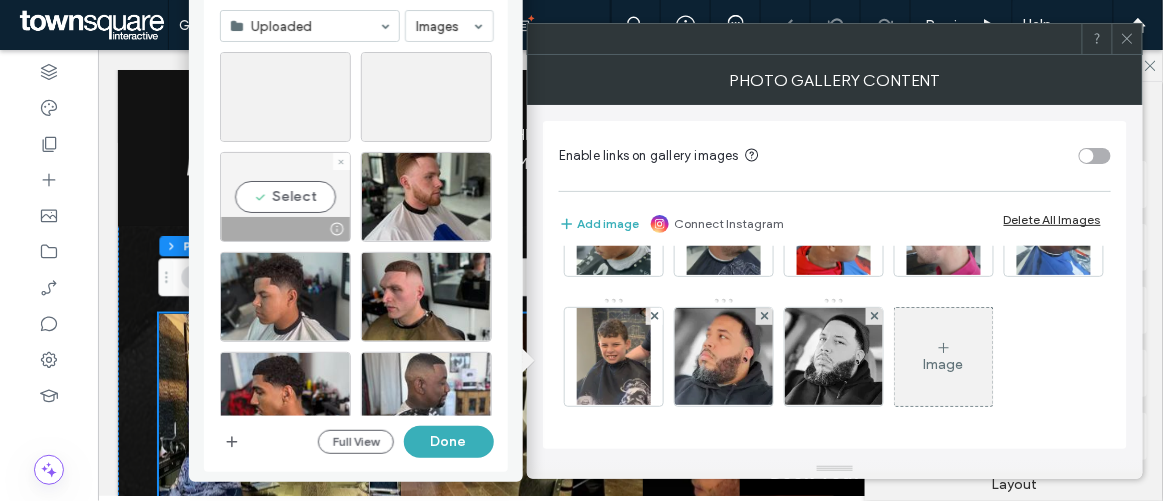 click at bounding box center (341, 161) 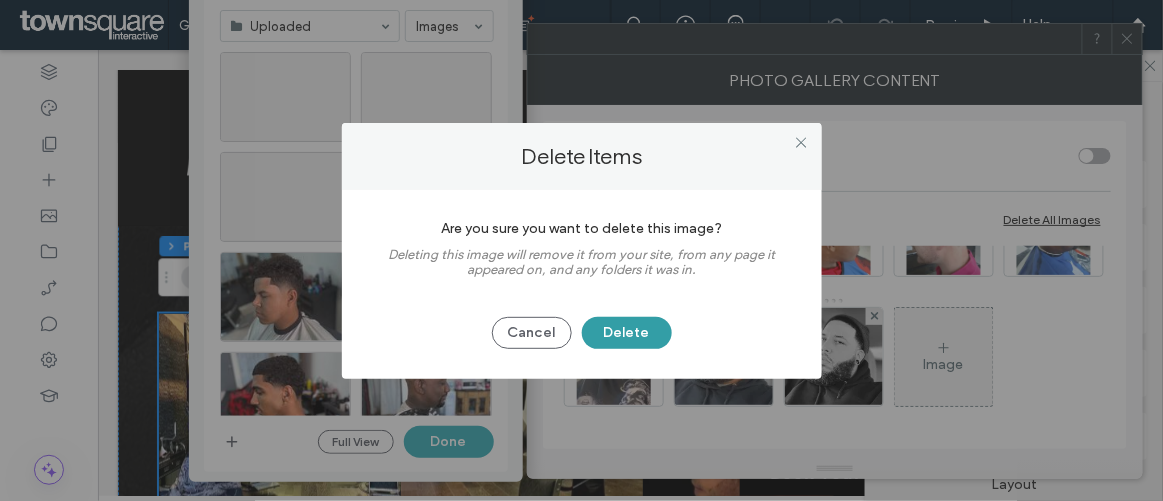 click on "Delete" at bounding box center [627, 333] 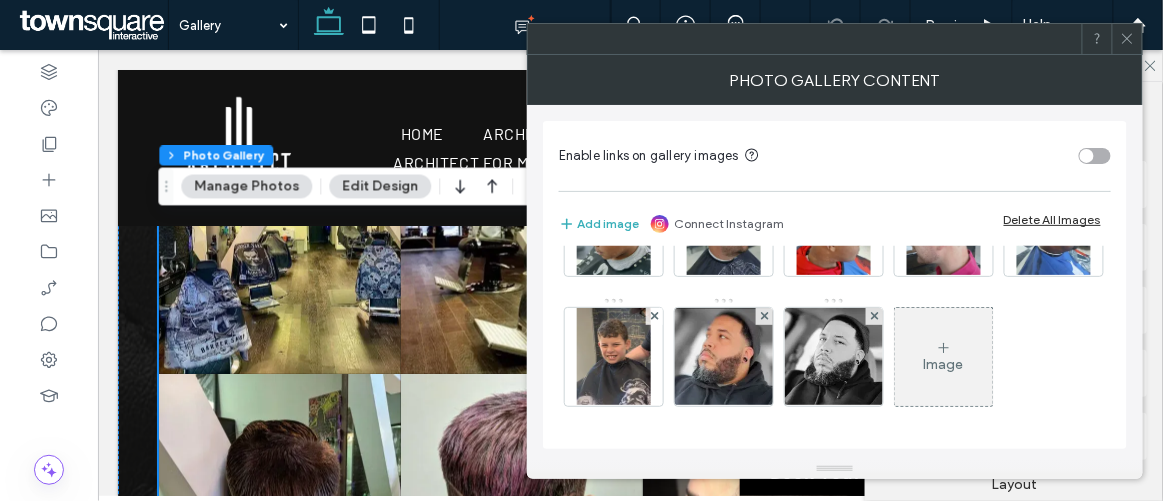scroll, scrollTop: 909, scrollLeft: 0, axis: vertical 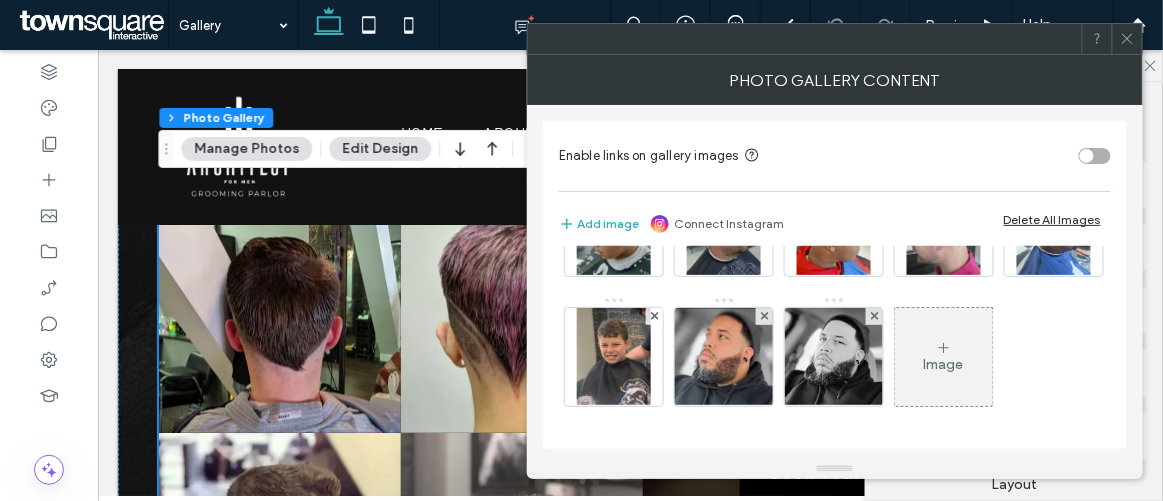 click on "Image" at bounding box center [944, 364] 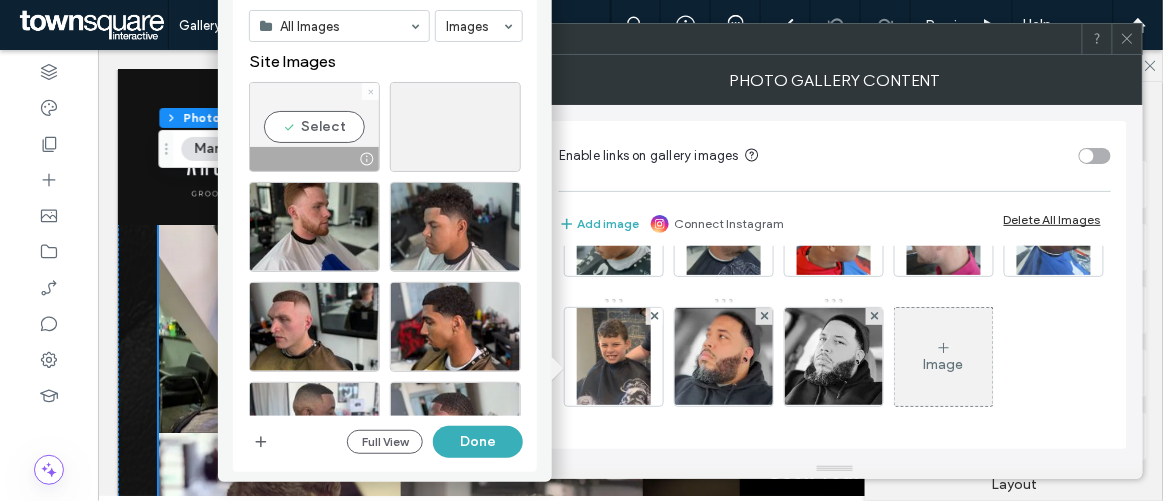 click 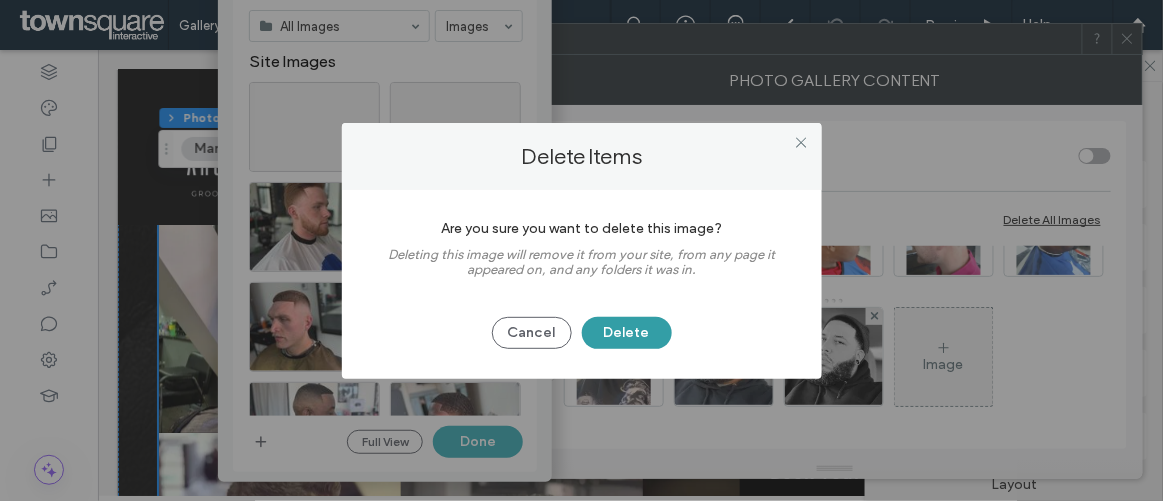 click on "Delete" at bounding box center (627, 333) 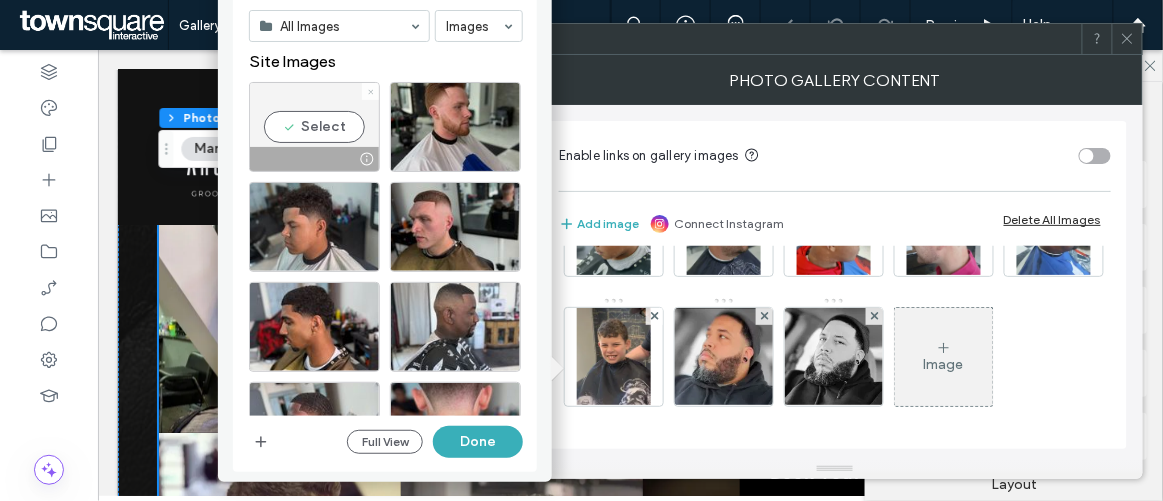 click 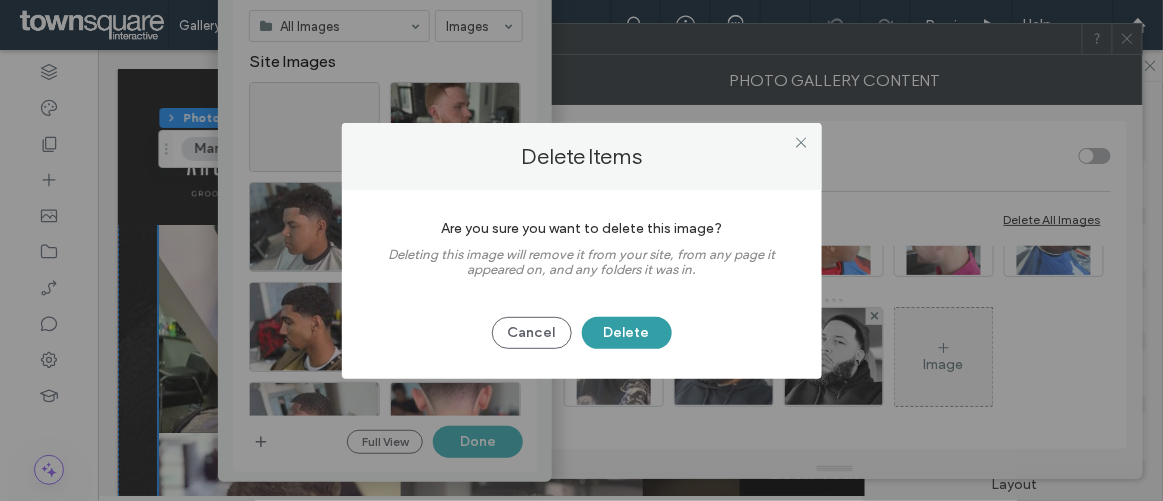 click on "Delete" at bounding box center (627, 333) 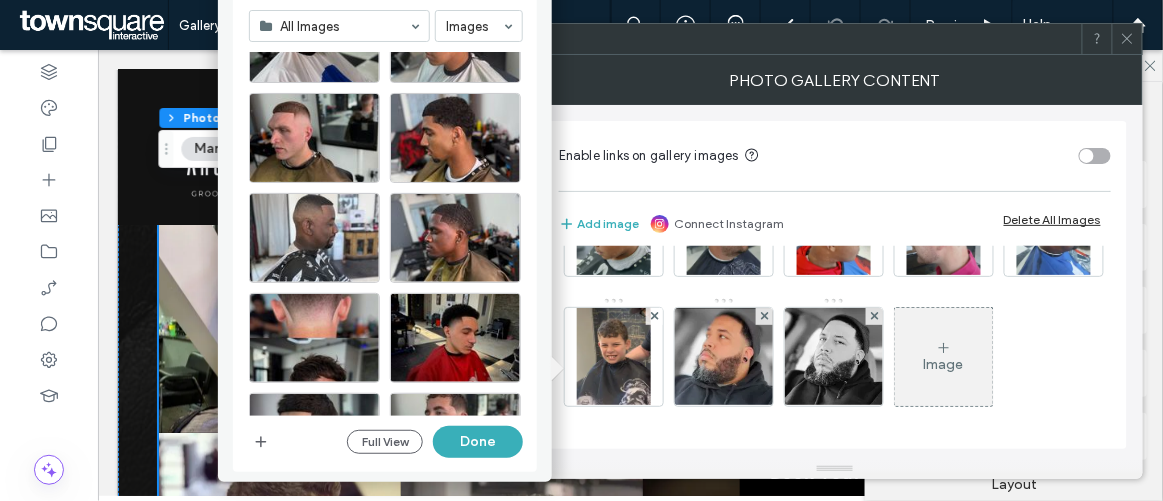 scroll, scrollTop: 0, scrollLeft: 0, axis: both 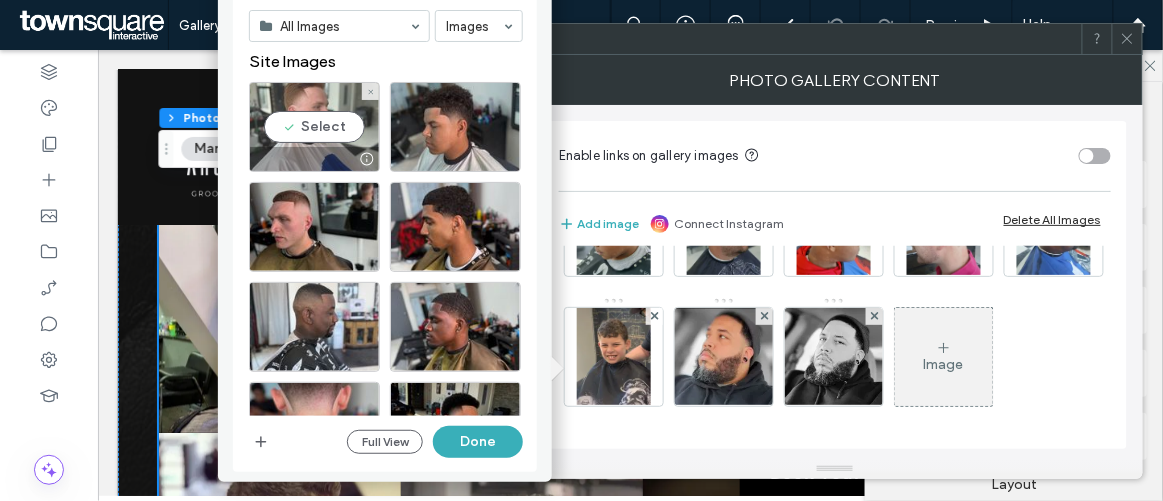 click on "Select" at bounding box center (314, 127) 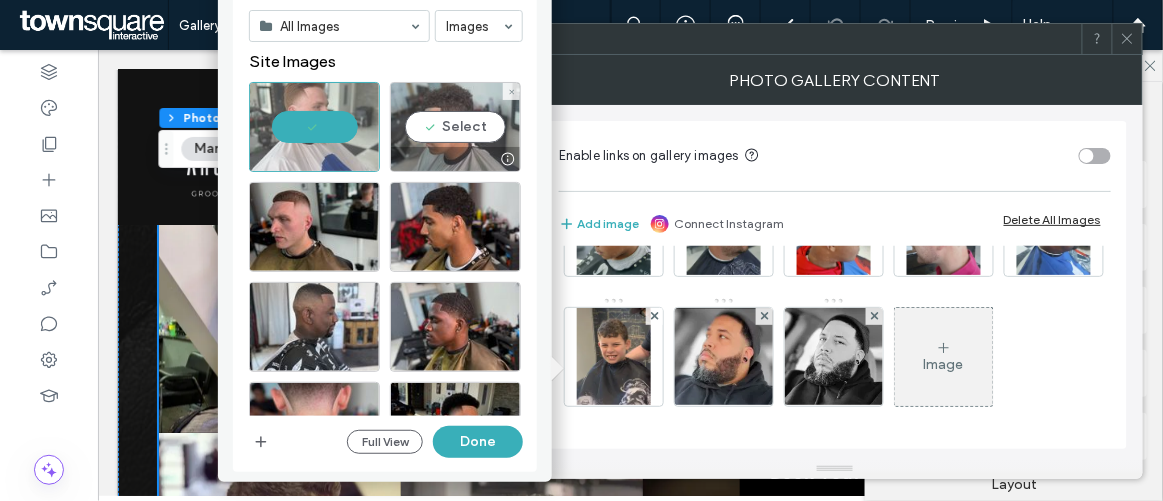 click on "Select" at bounding box center [455, 127] 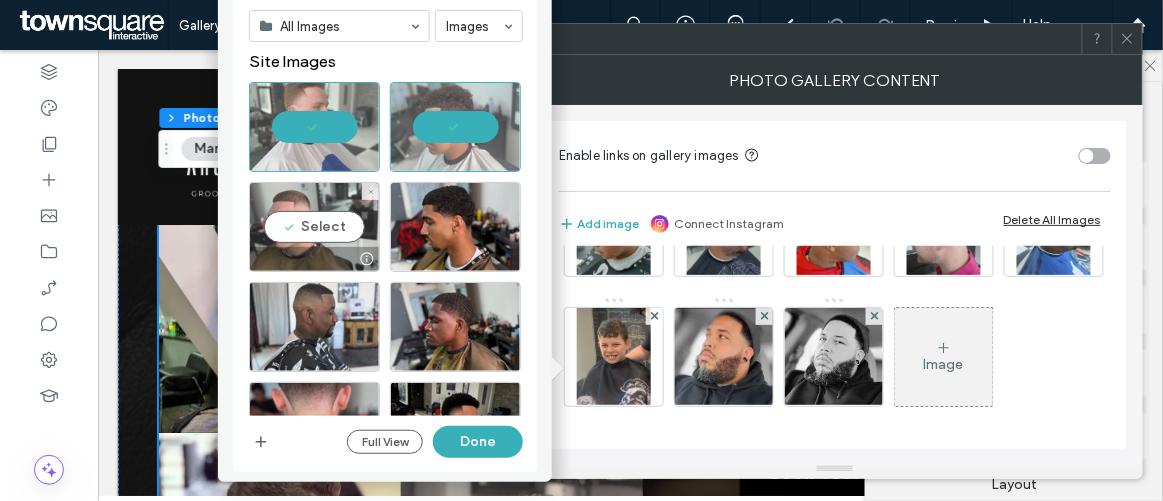 click on "Select" at bounding box center (314, 227) 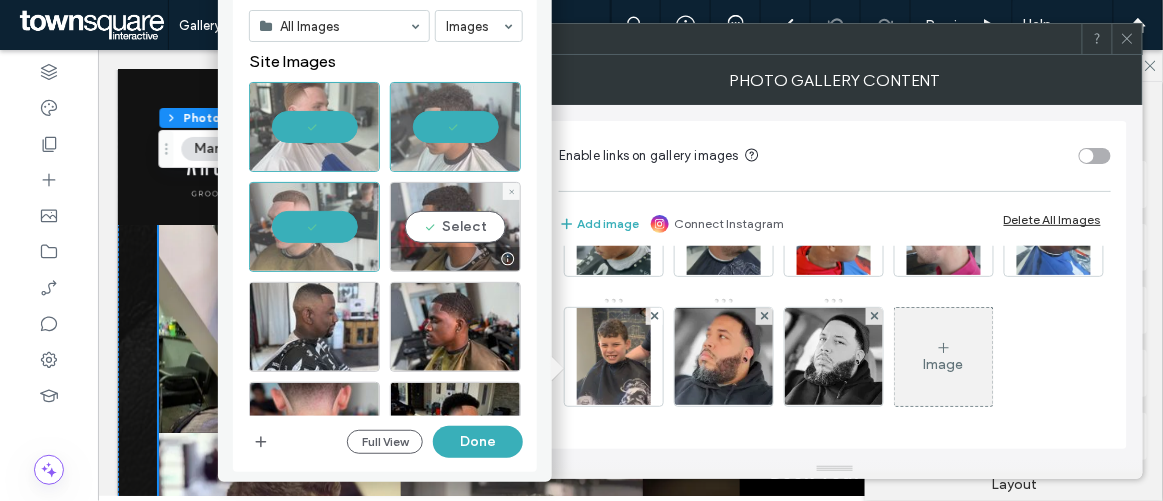 click on "Select" at bounding box center [455, 227] 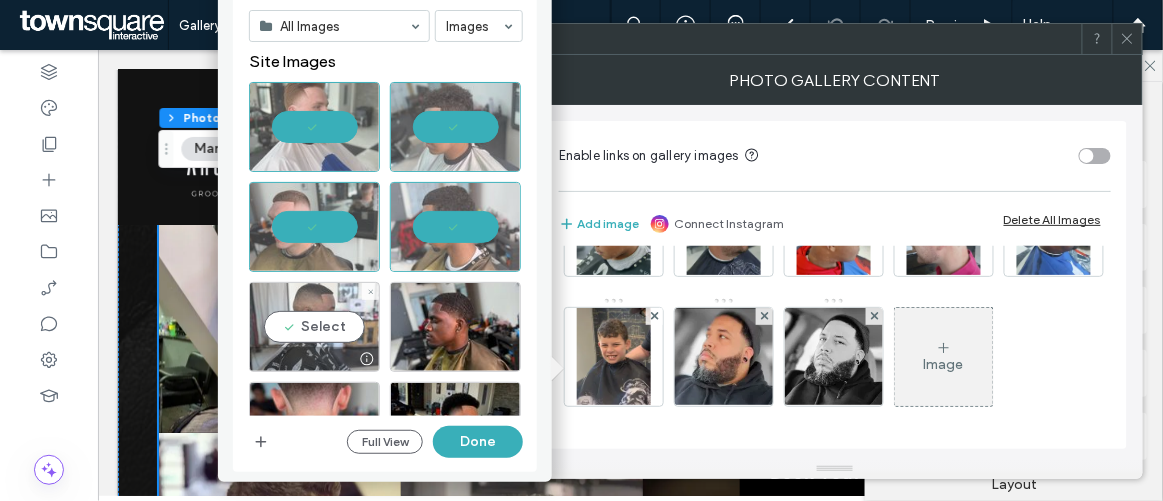 click on "Select" at bounding box center [314, 327] 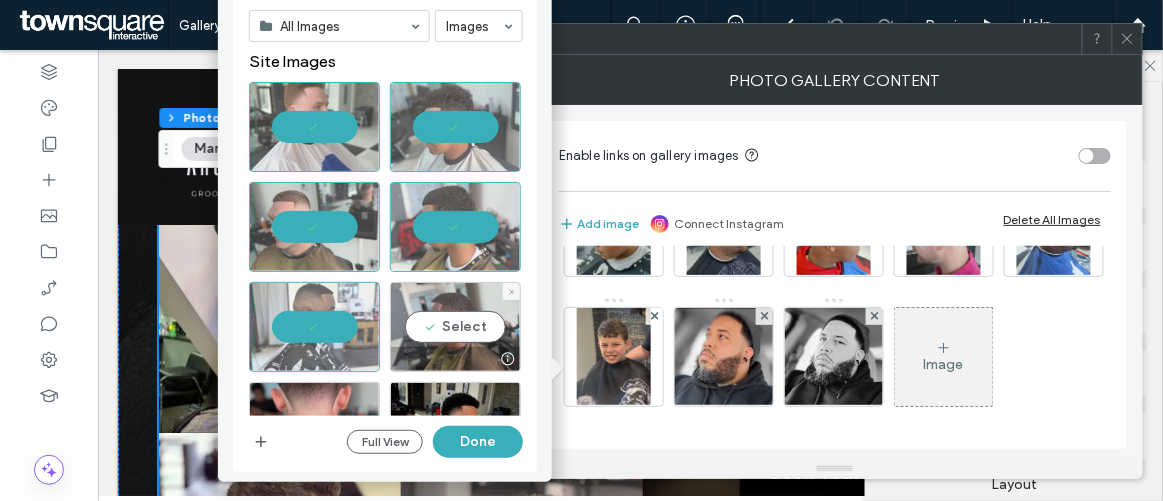click on "Select" at bounding box center [455, 327] 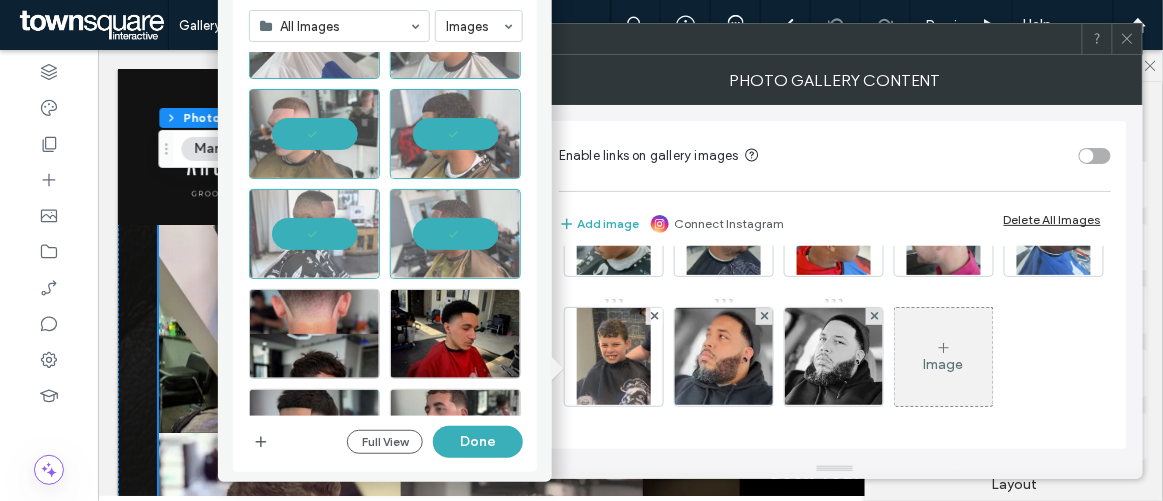 scroll, scrollTop: 181, scrollLeft: 0, axis: vertical 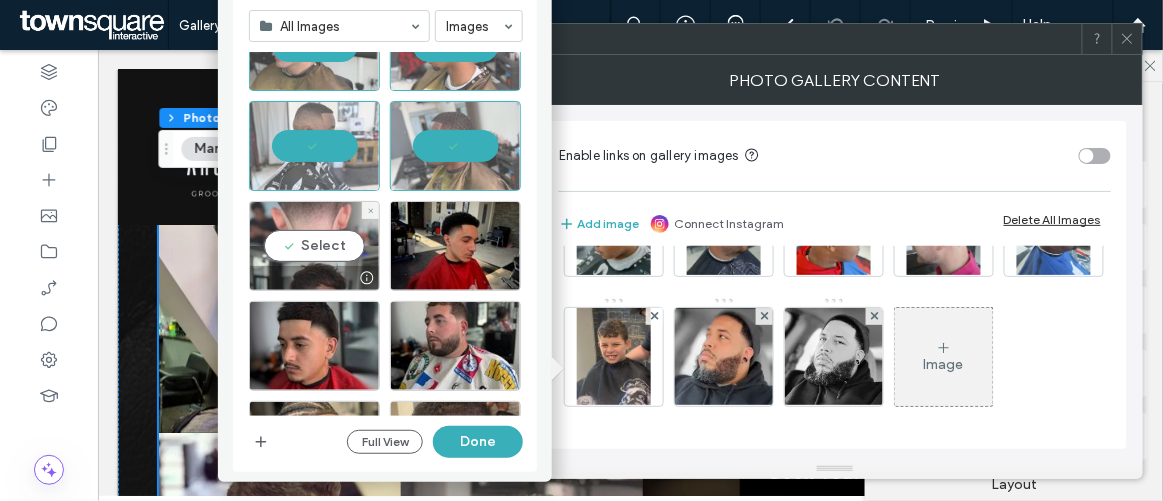 click on "Select" at bounding box center [314, 246] 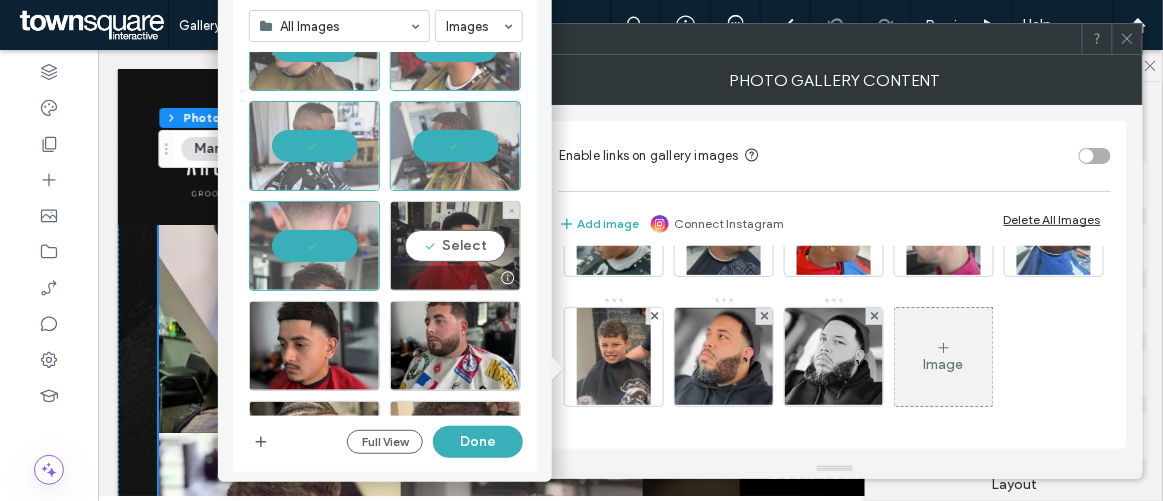 click on "Select" at bounding box center [455, 246] 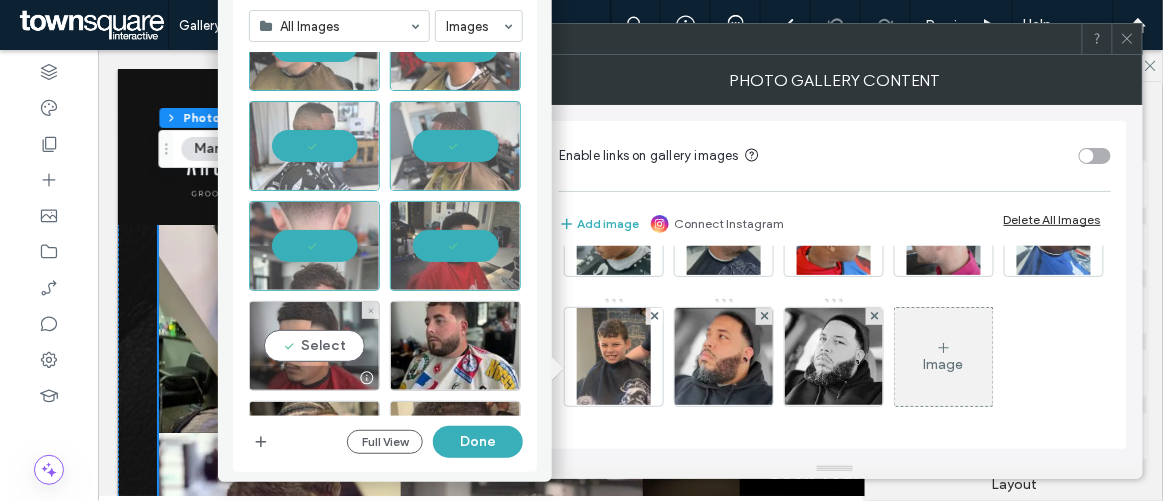 drag, startPoint x: 324, startPoint y: 345, endPoint x: 338, endPoint y: 334, distance: 17.804493 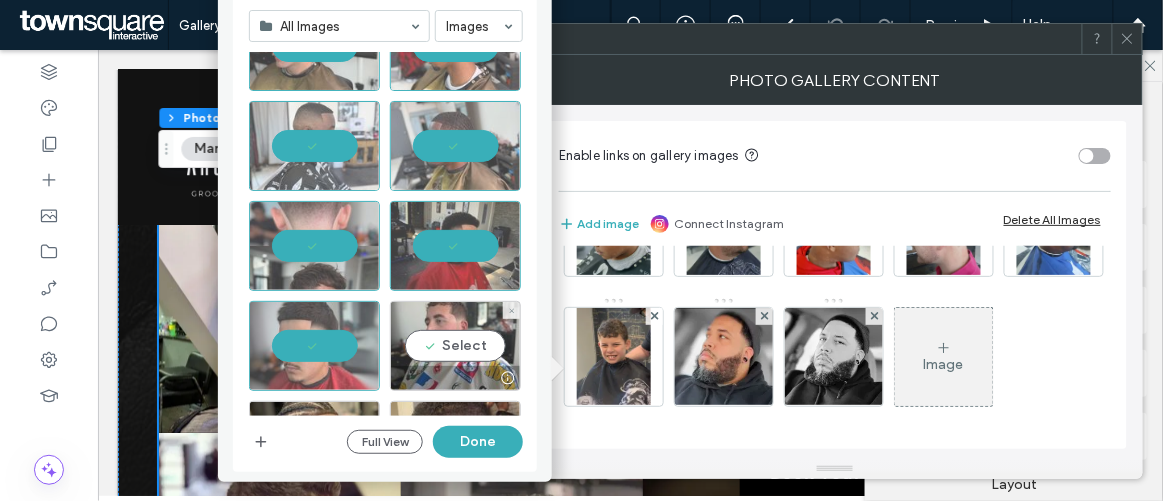 click on "Select" at bounding box center [455, 346] 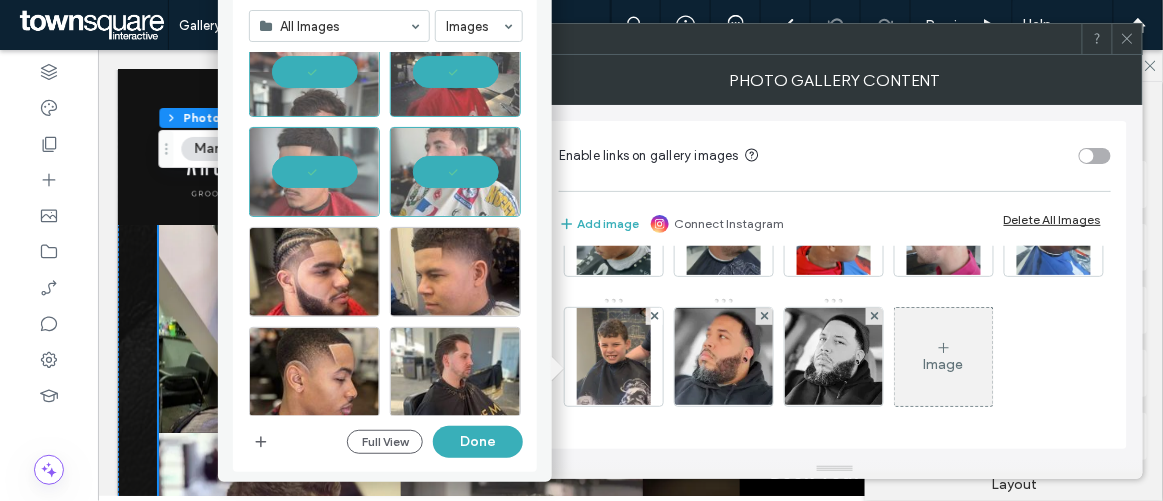 scroll, scrollTop: 363, scrollLeft: 0, axis: vertical 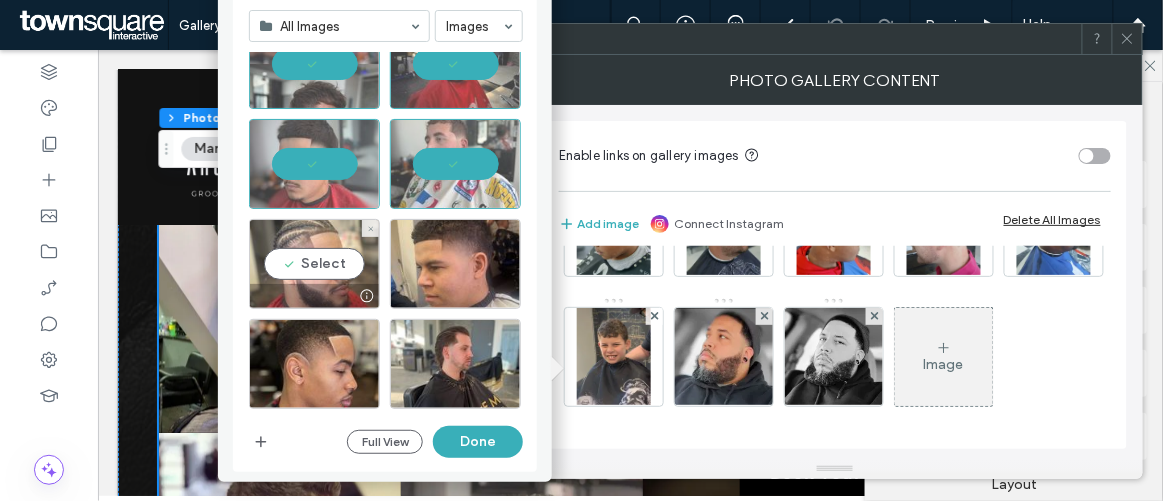 click on "Select" at bounding box center (314, 264) 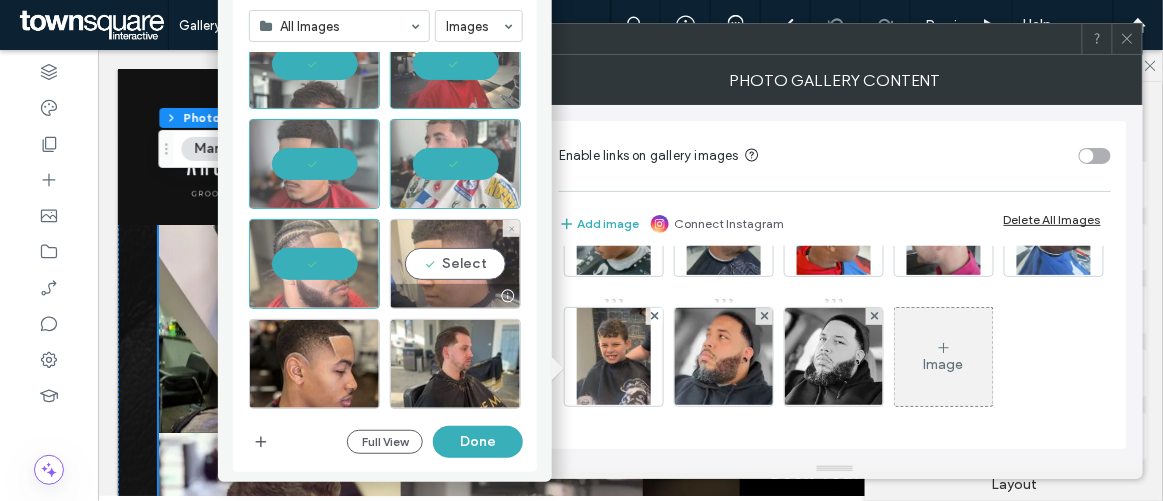 click at bounding box center [455, 296] 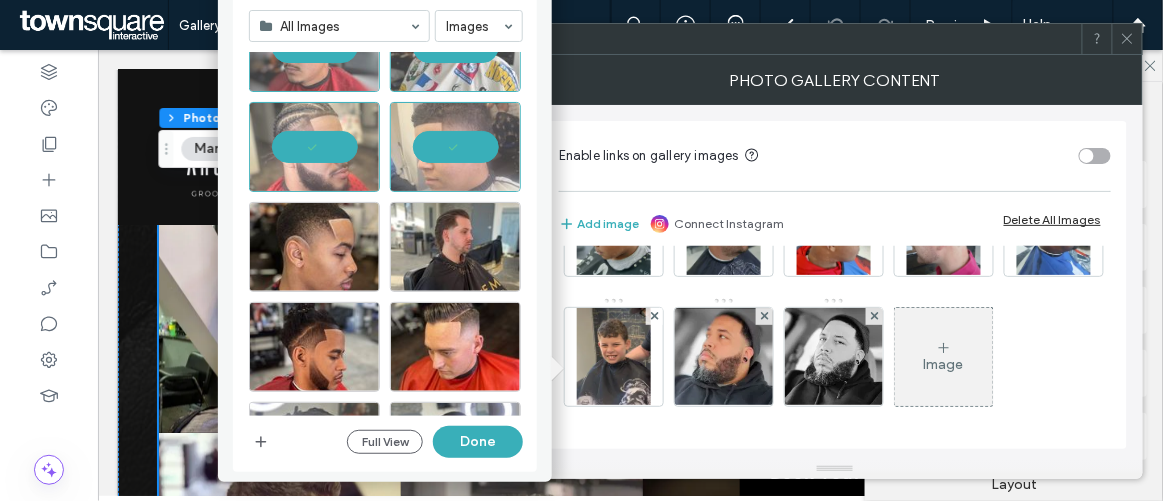 scroll, scrollTop: 545, scrollLeft: 0, axis: vertical 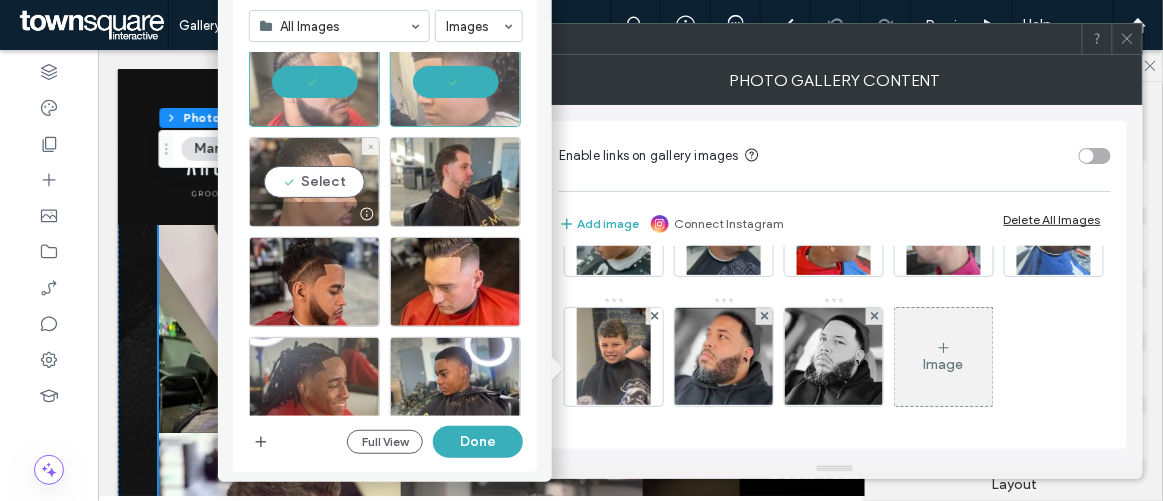 click on "Select" at bounding box center [314, 182] 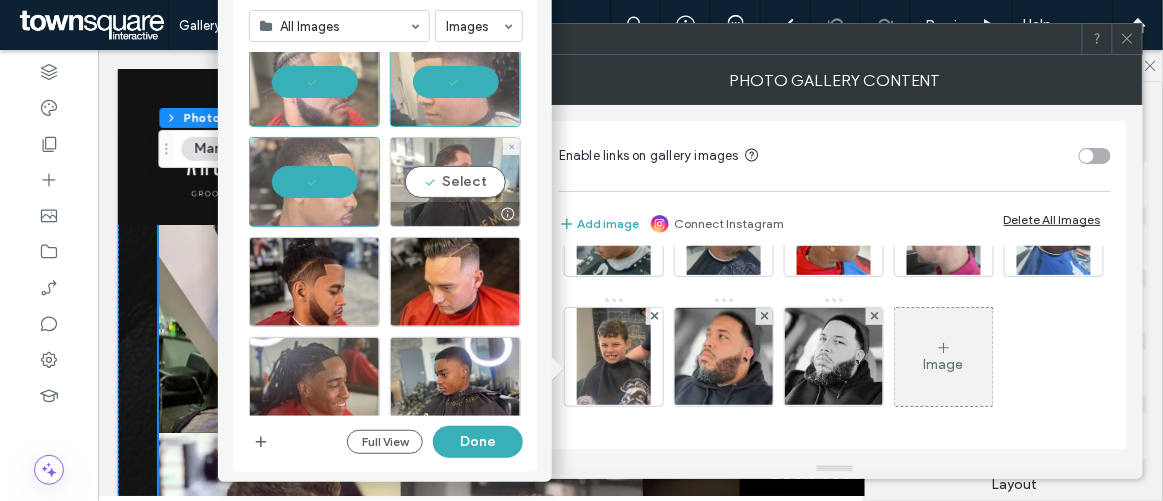 click on "Select" at bounding box center (455, 182) 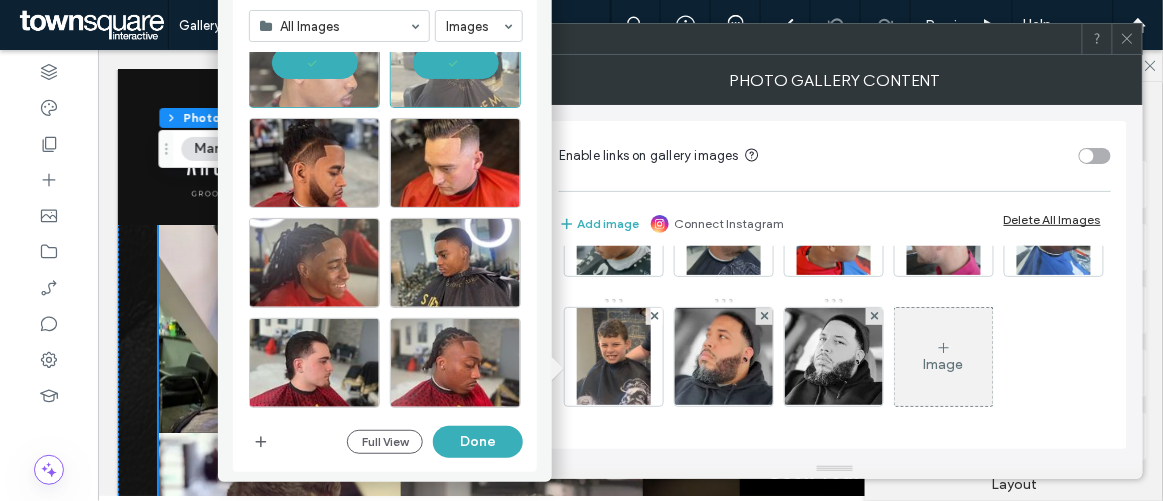 scroll, scrollTop: 636, scrollLeft: 0, axis: vertical 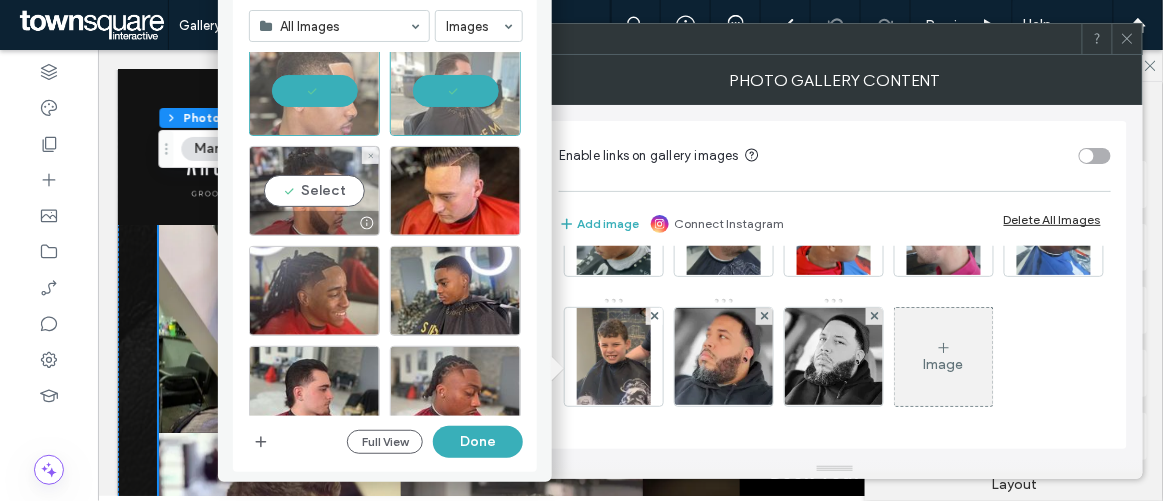 click on "Select" at bounding box center (314, 191) 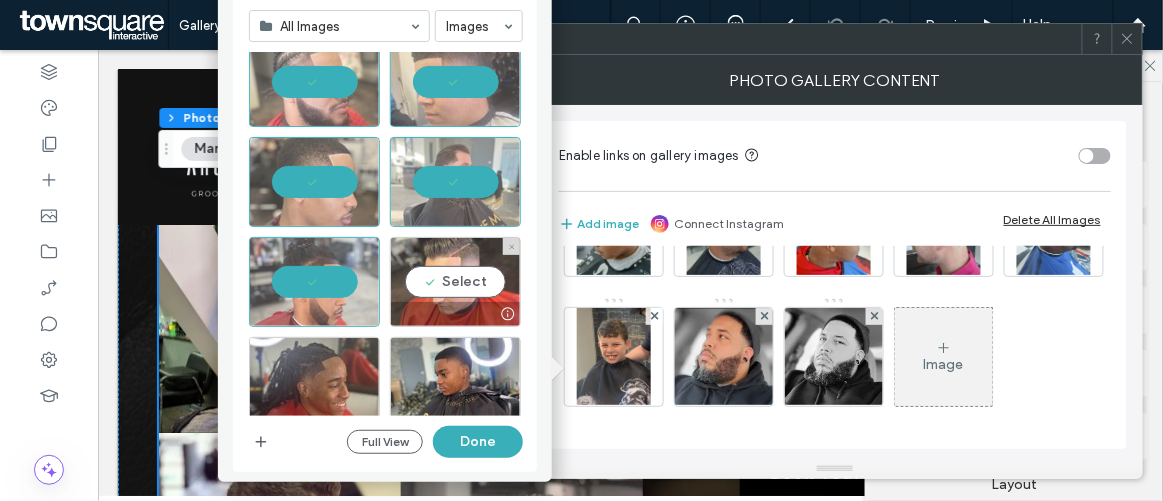 click on "Select" at bounding box center (455, 282) 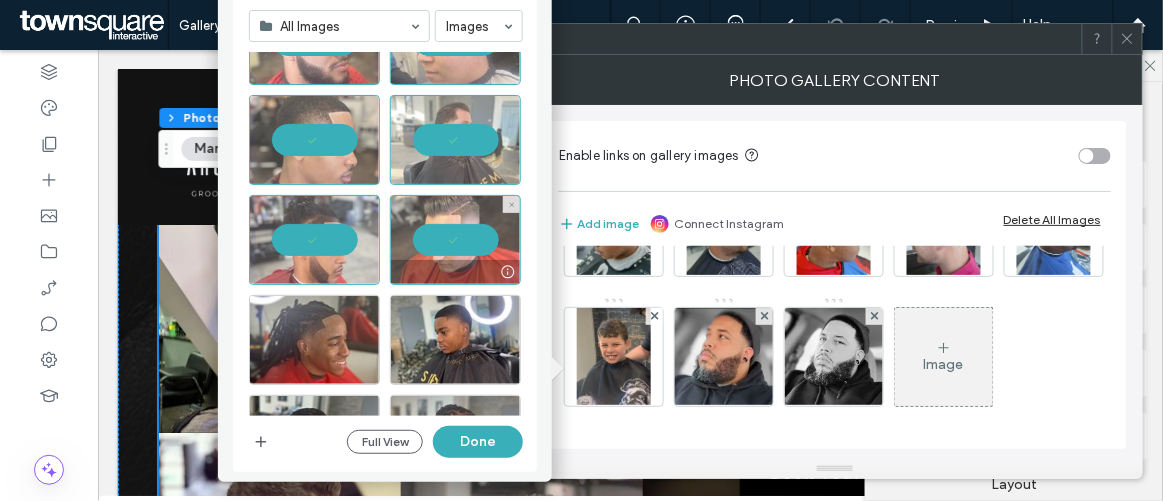 scroll, scrollTop: 727, scrollLeft: 0, axis: vertical 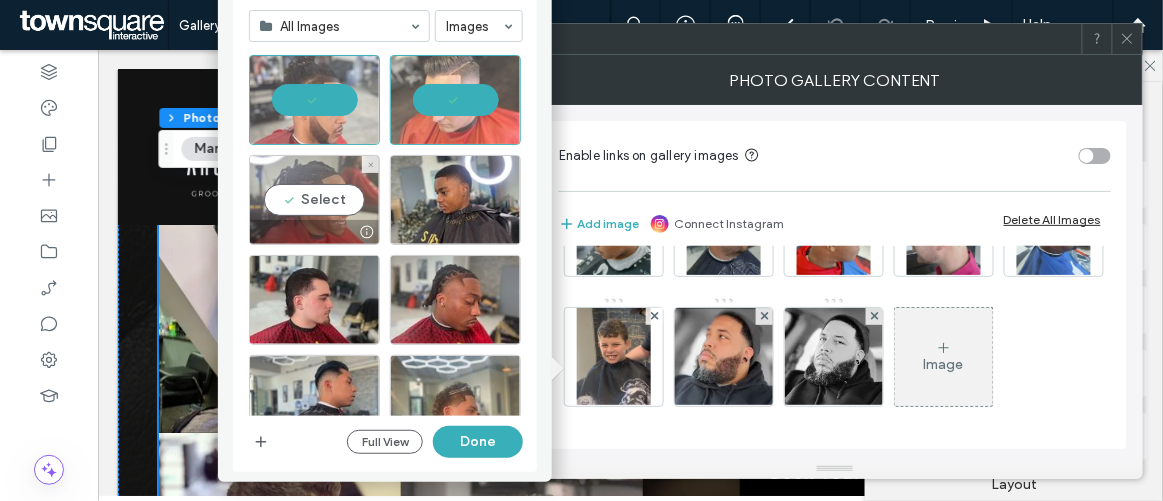 click on "Select" at bounding box center (314, 200) 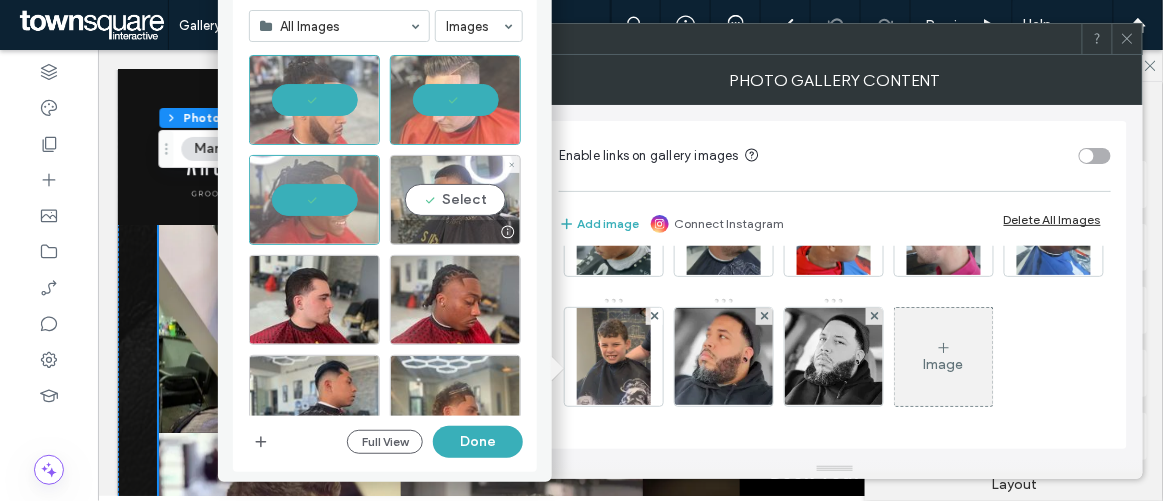 click on "Select" at bounding box center (455, 200) 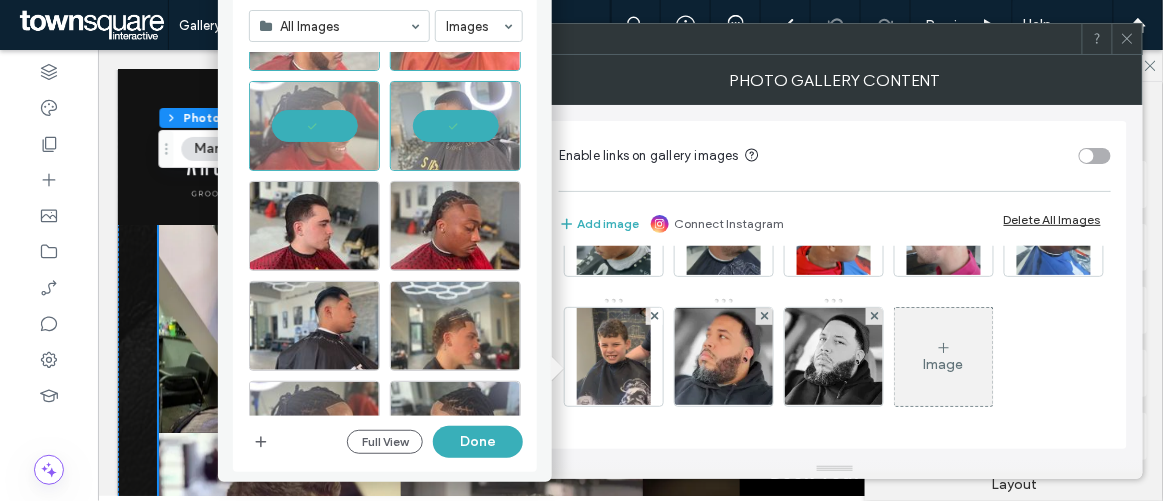 scroll, scrollTop: 818, scrollLeft: 0, axis: vertical 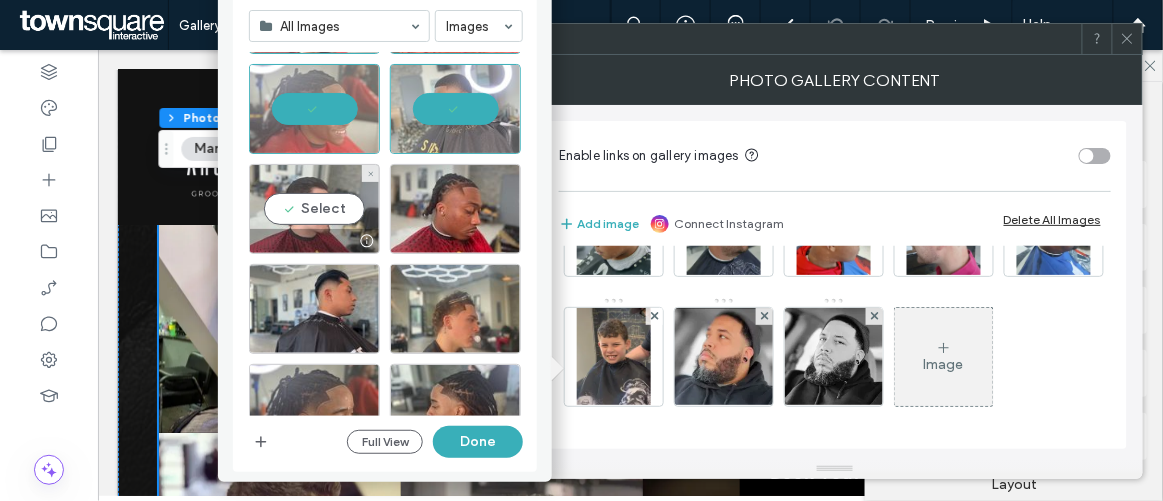 click on "Select" at bounding box center [314, 209] 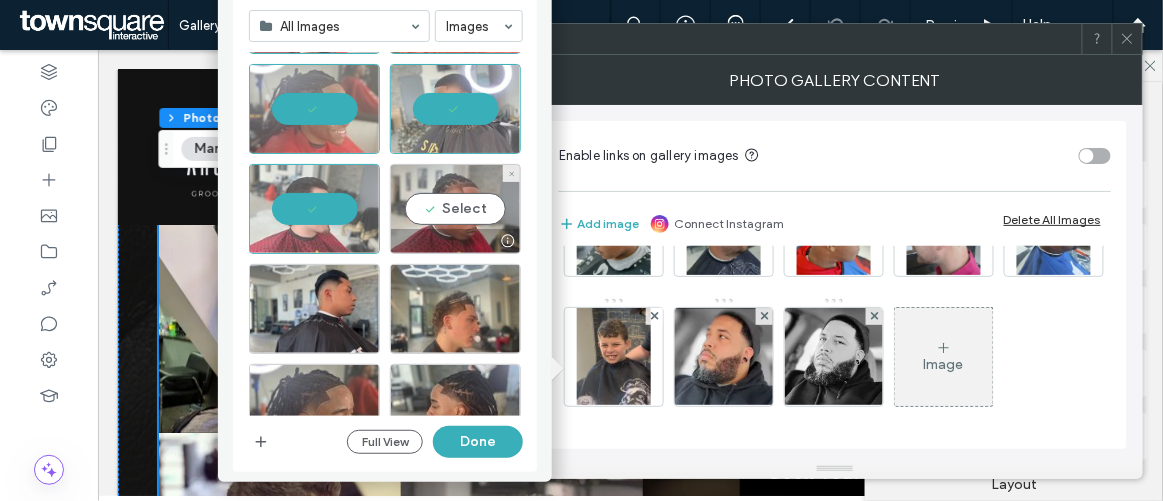 click on "Select" at bounding box center (455, 209) 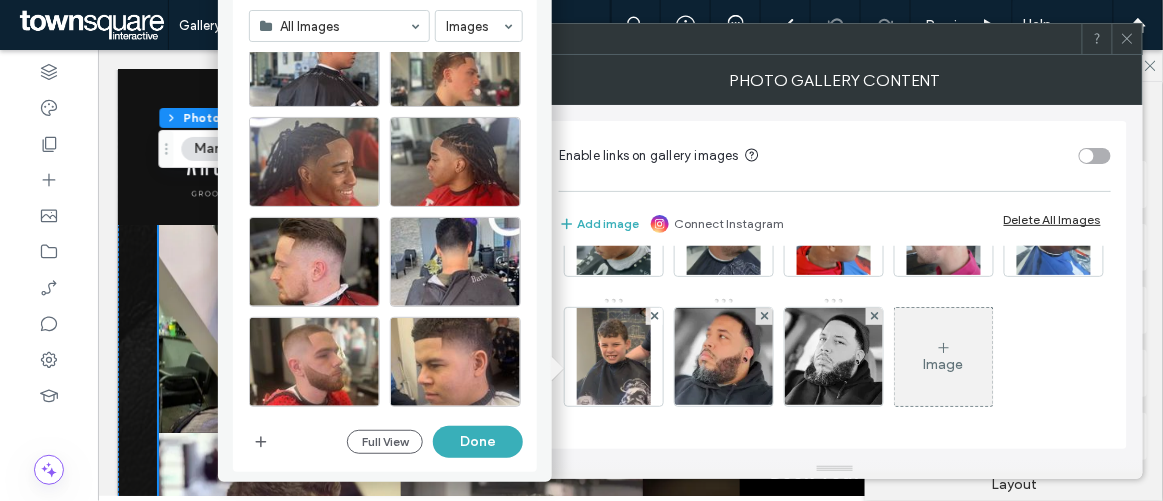 scroll, scrollTop: 1181, scrollLeft: 0, axis: vertical 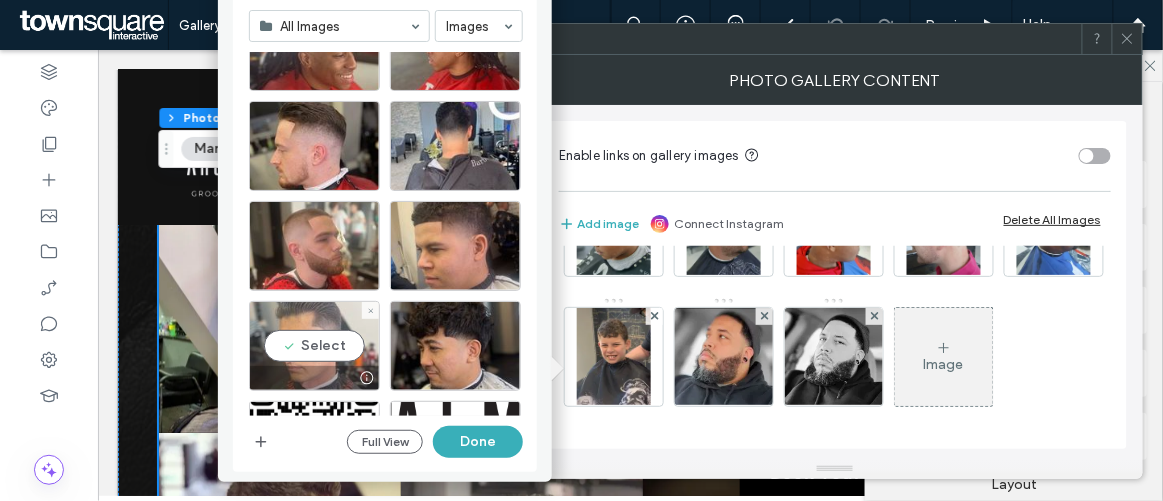 click on "Select" at bounding box center [314, 346] 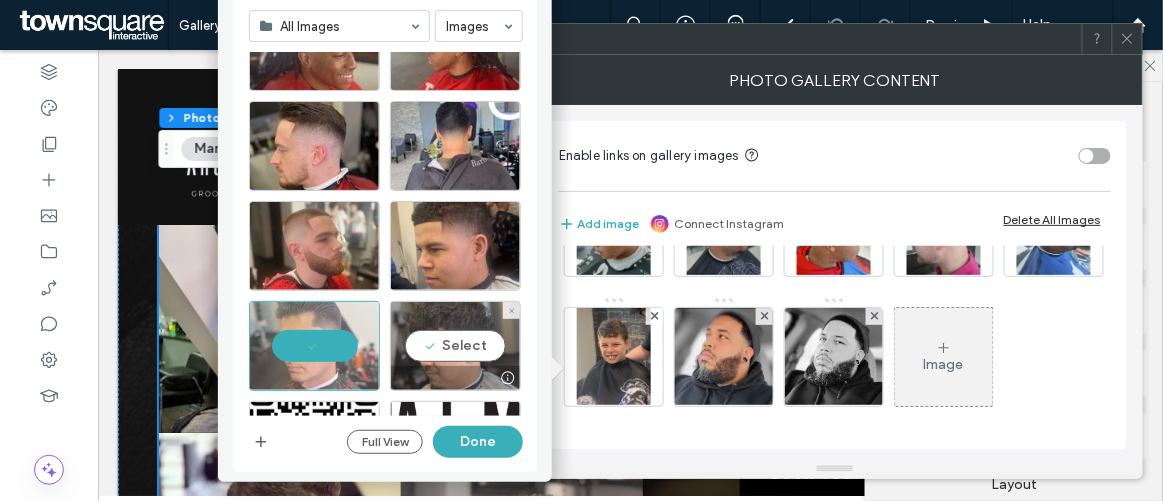 click on "Select" at bounding box center [455, 346] 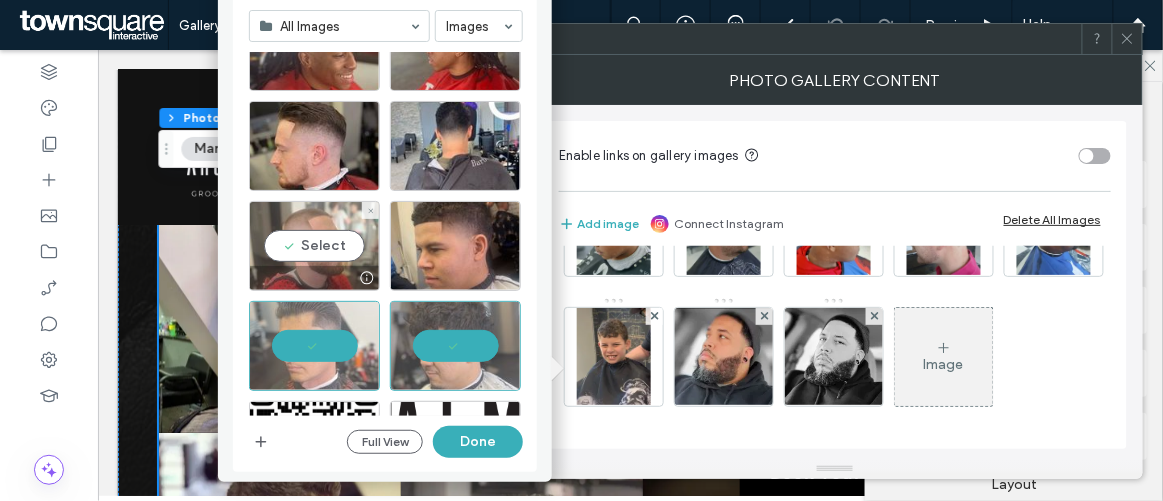 click on "Select" at bounding box center (314, 246) 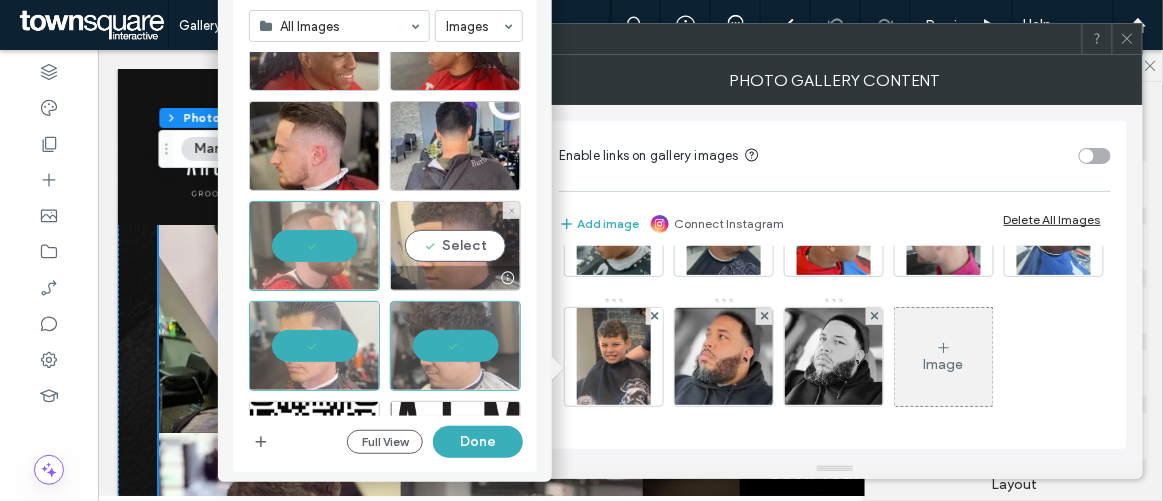 click on "Select" at bounding box center [455, 246] 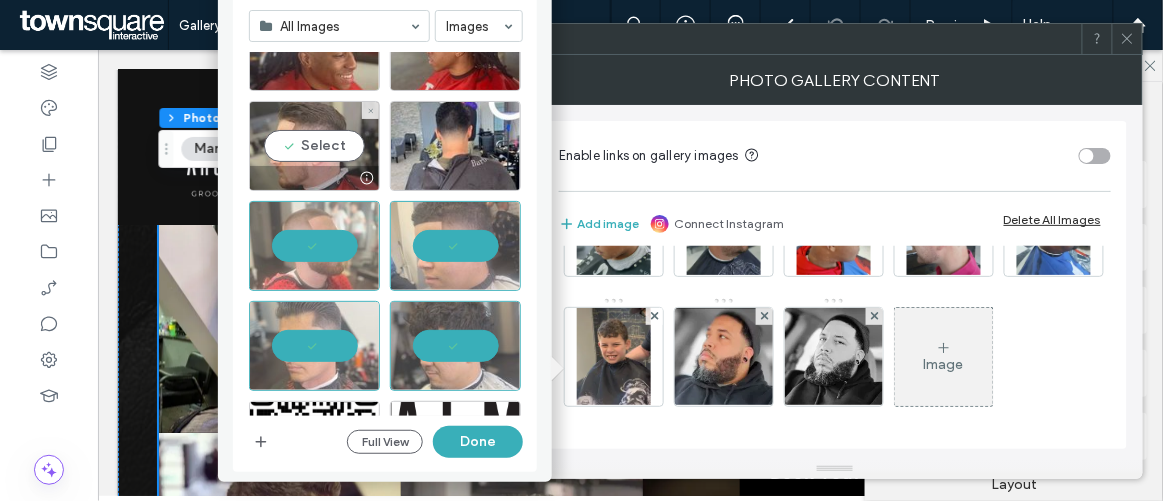 click on "Select" at bounding box center [314, 146] 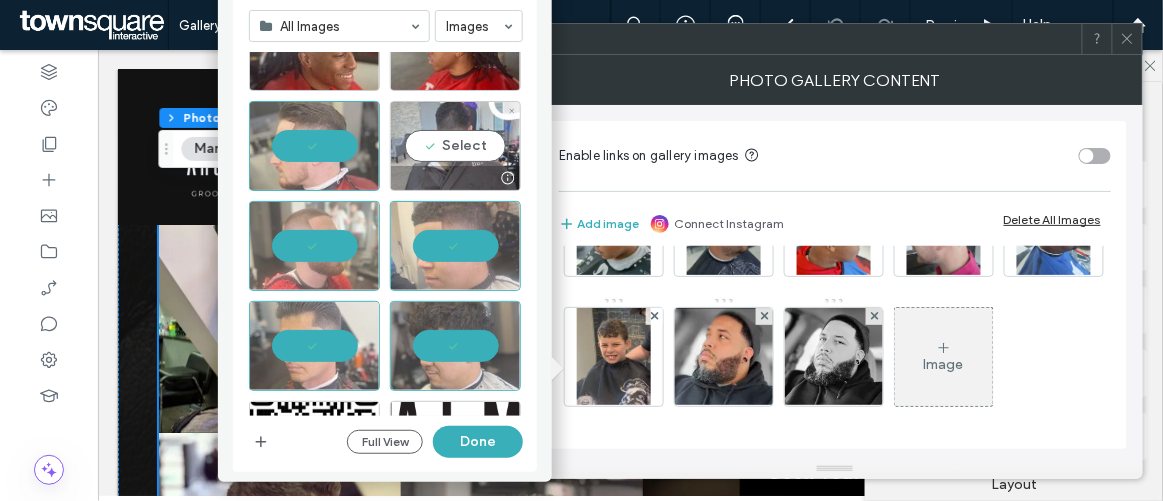 click on "Select" at bounding box center [455, 146] 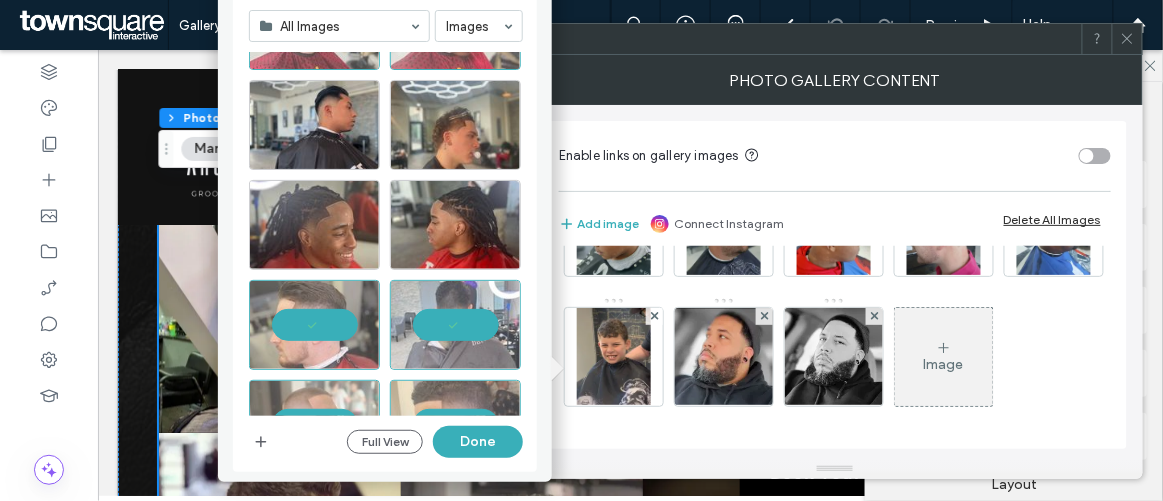 scroll, scrollTop: 999, scrollLeft: 0, axis: vertical 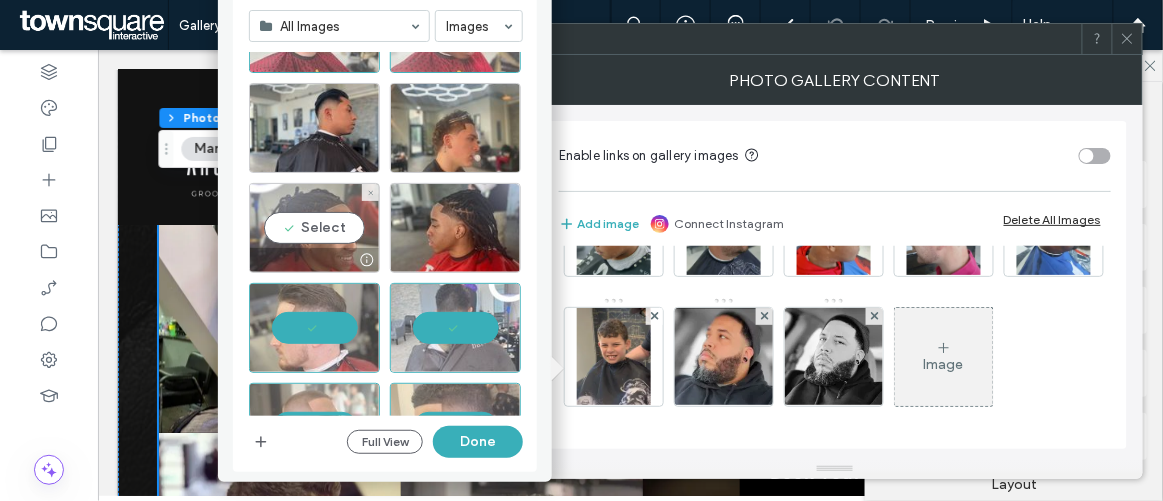 click on "Select" at bounding box center [314, 228] 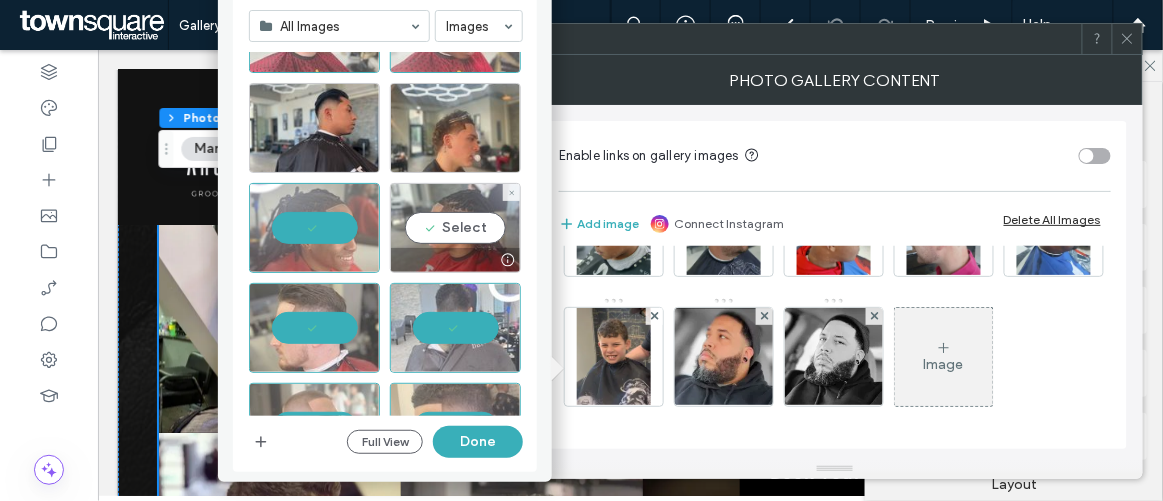 click on "Select" at bounding box center (455, 228) 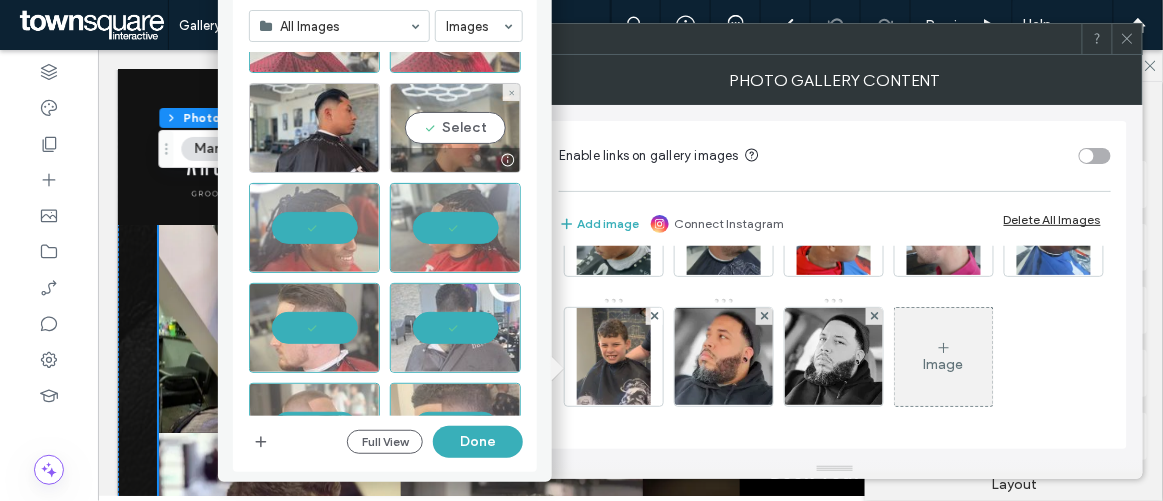 click on "Select" at bounding box center [455, 128] 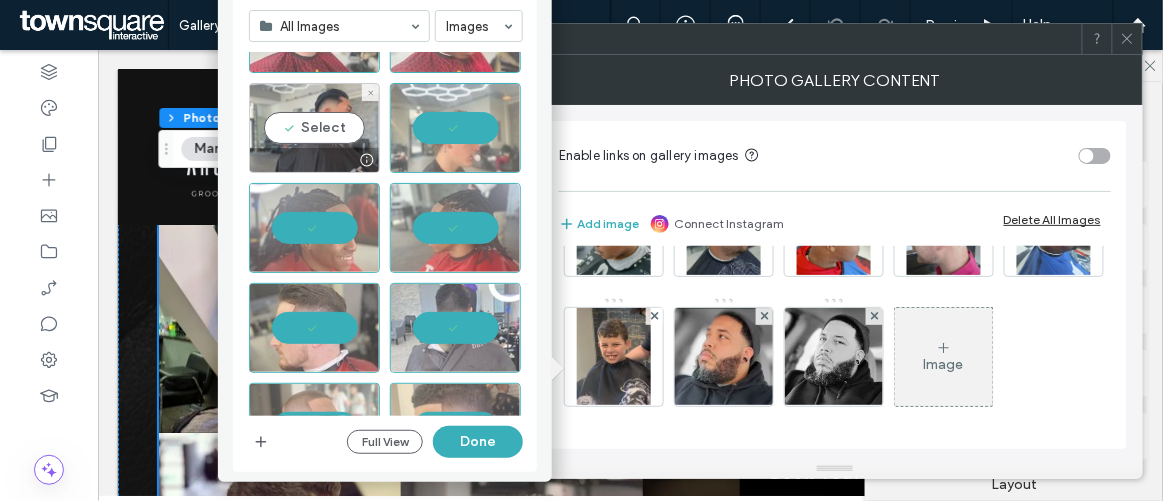 click on "Select" at bounding box center (314, 128) 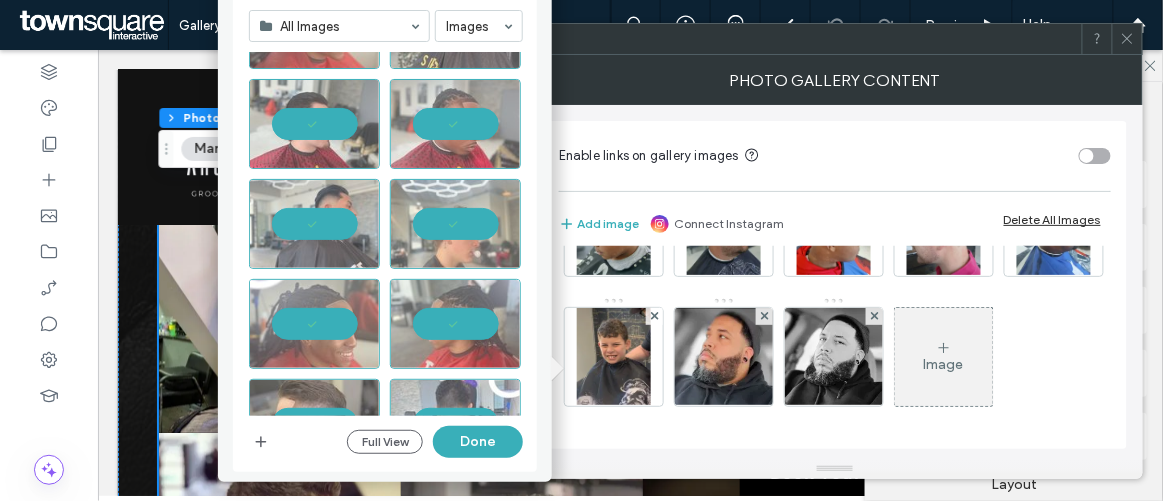 scroll, scrollTop: 818, scrollLeft: 0, axis: vertical 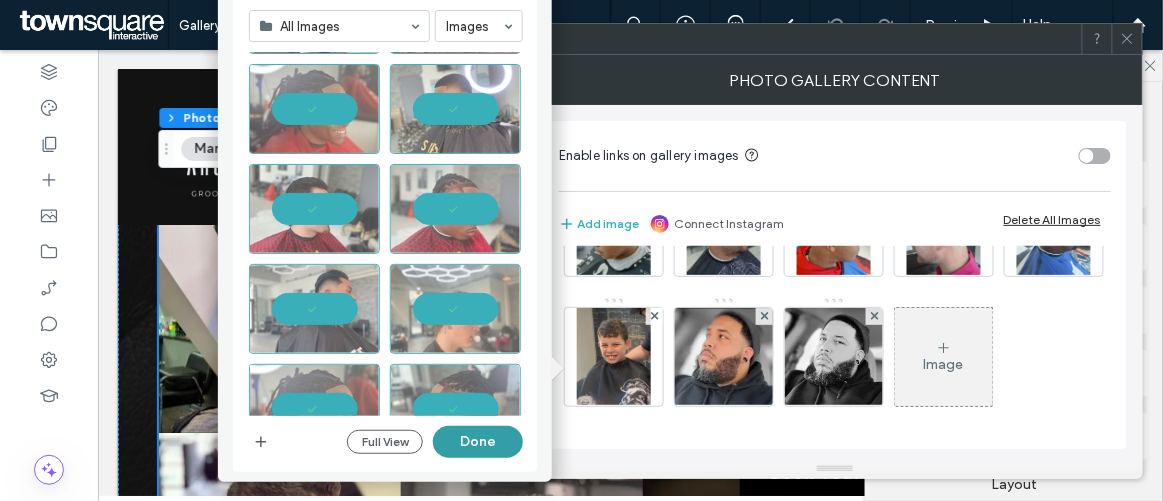 click on "Done" at bounding box center (478, 442) 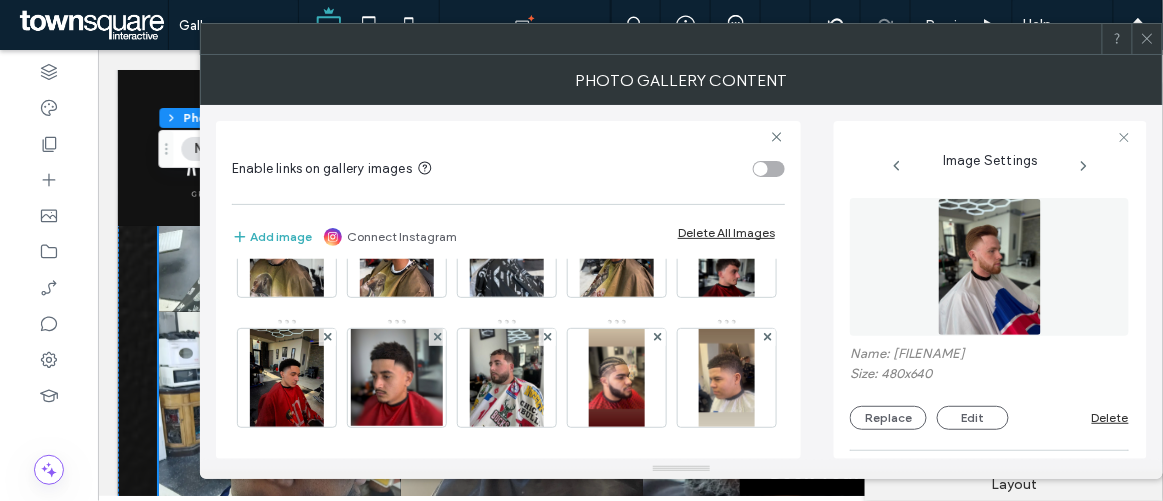 scroll, scrollTop: 2454, scrollLeft: 0, axis: vertical 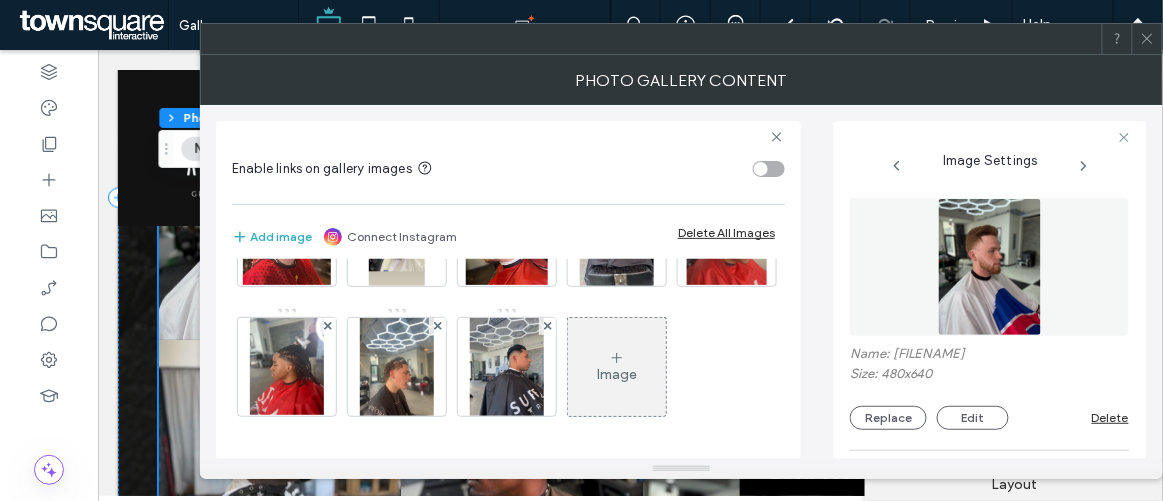 click 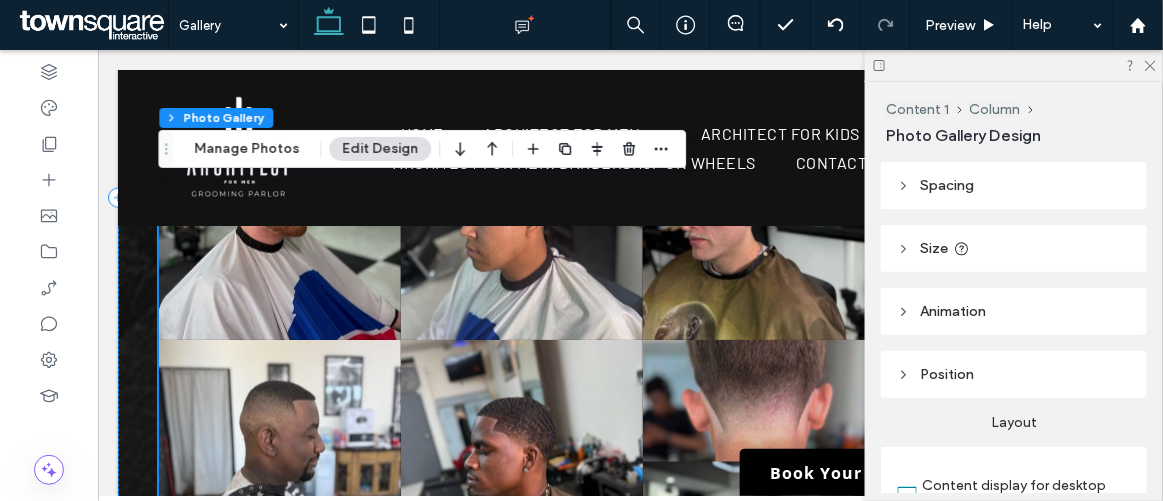 scroll, scrollTop: 90, scrollLeft: 0, axis: vertical 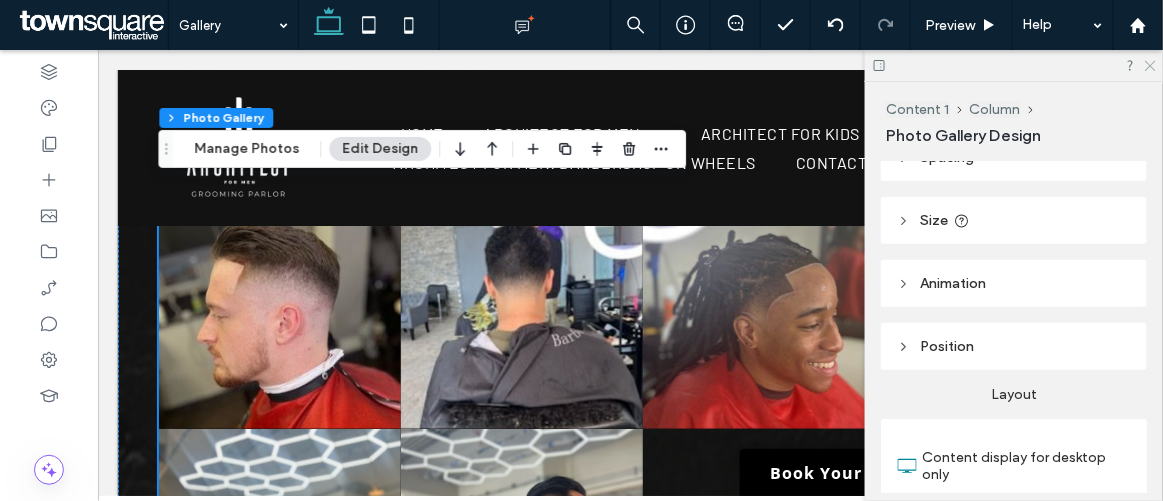 click 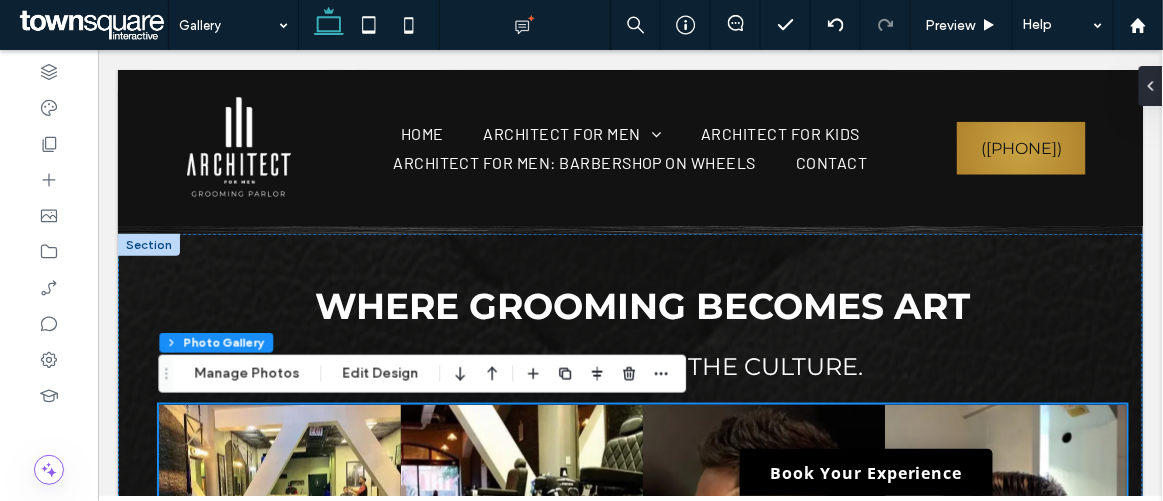 scroll, scrollTop: 0, scrollLeft: 0, axis: both 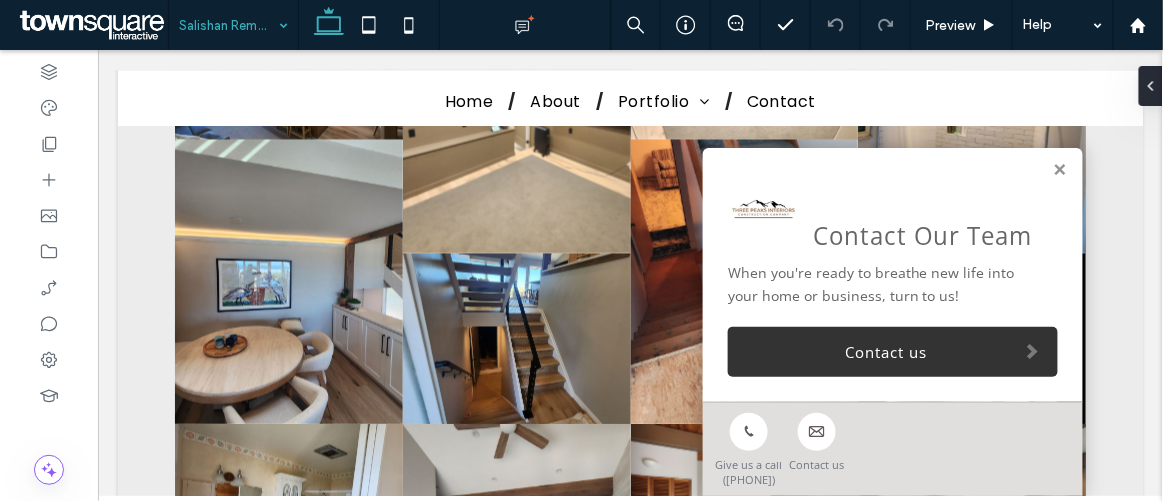click at bounding box center [1059, 169] 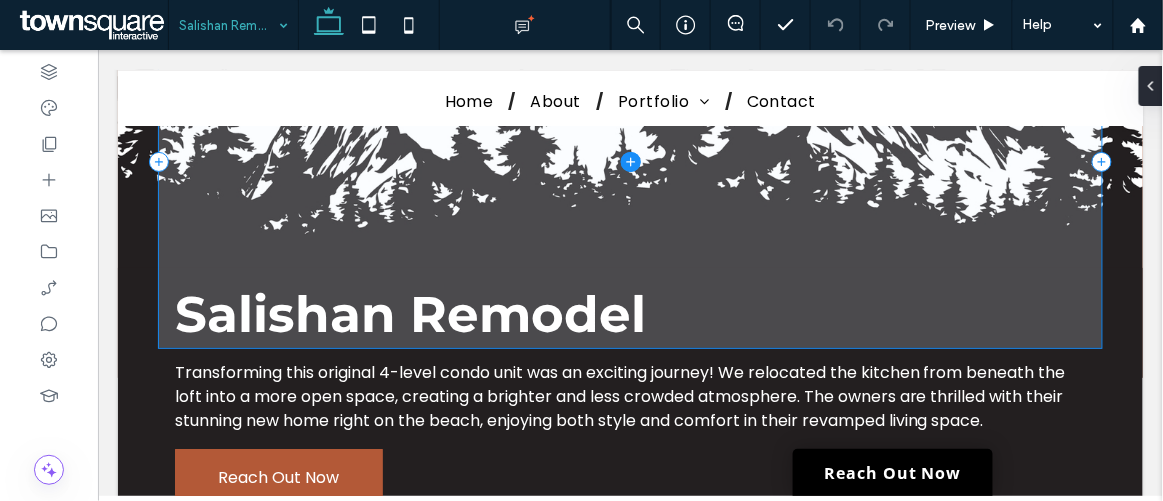 scroll, scrollTop: 272, scrollLeft: 0, axis: vertical 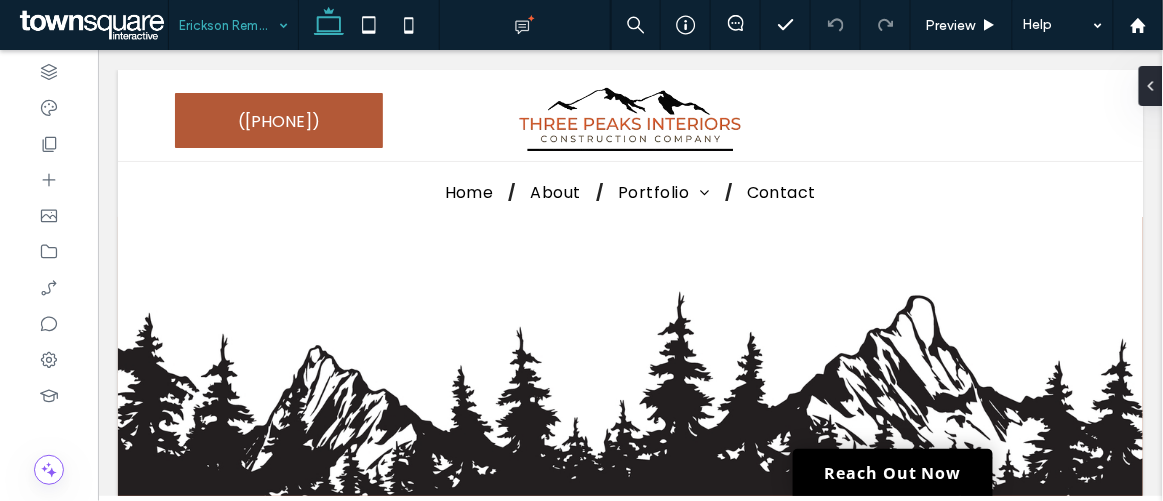 click at bounding box center [228, 25] 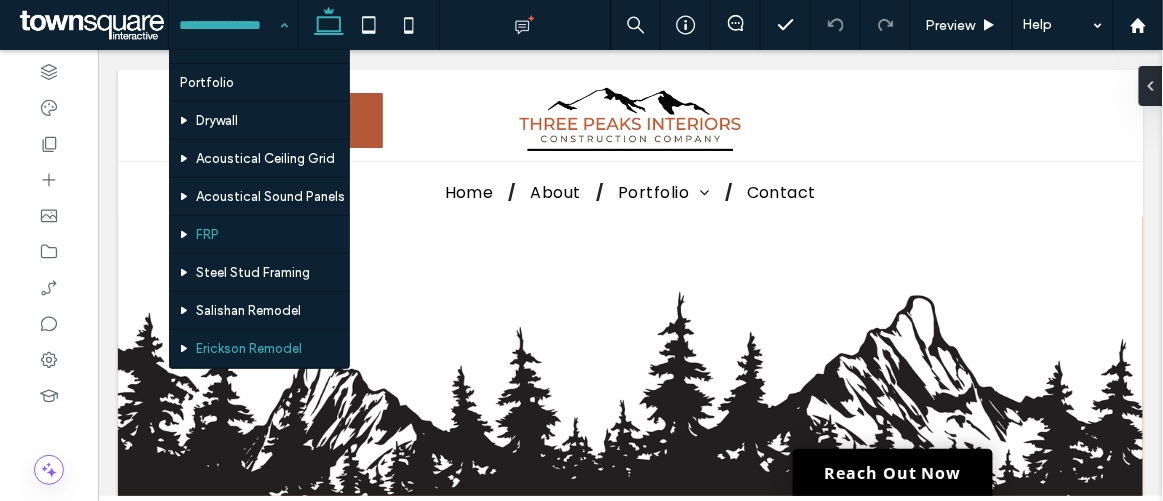 scroll, scrollTop: 178, scrollLeft: 0, axis: vertical 